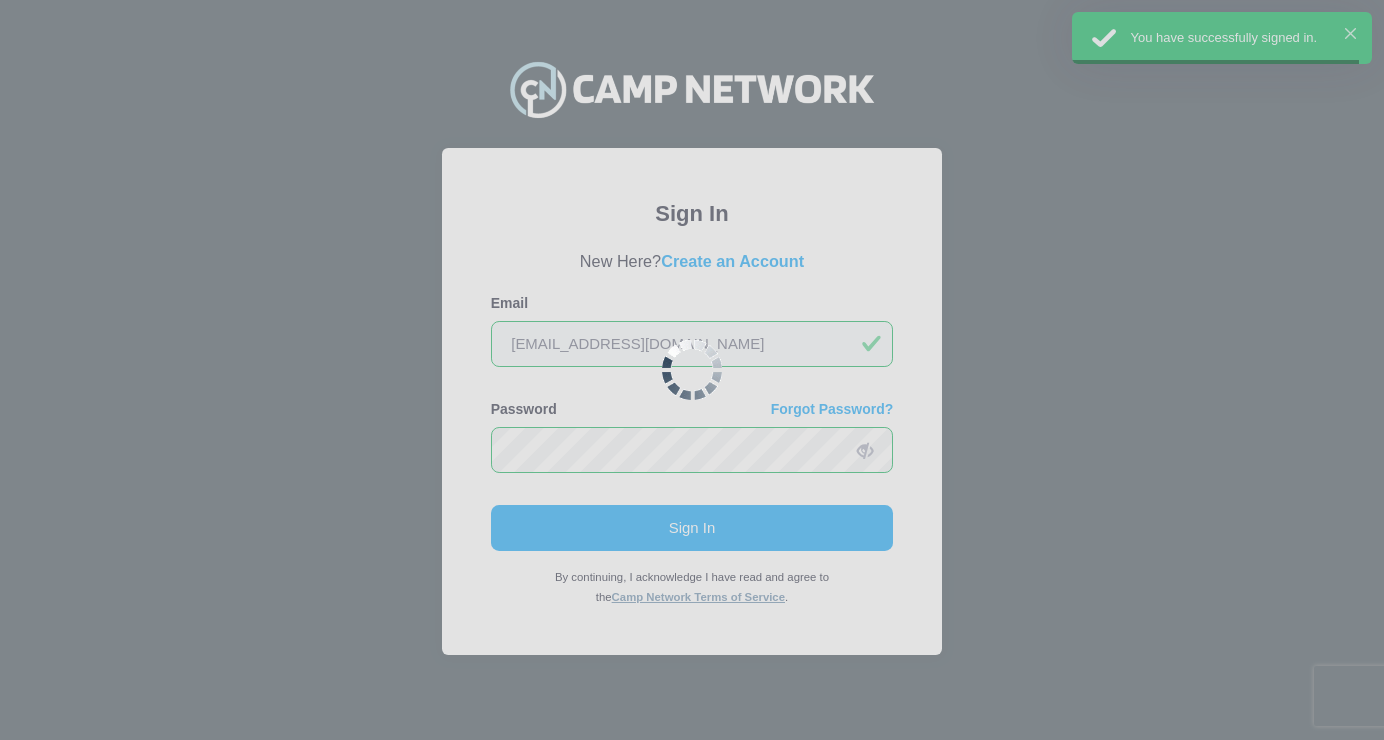 scroll, scrollTop: 0, scrollLeft: 0, axis: both 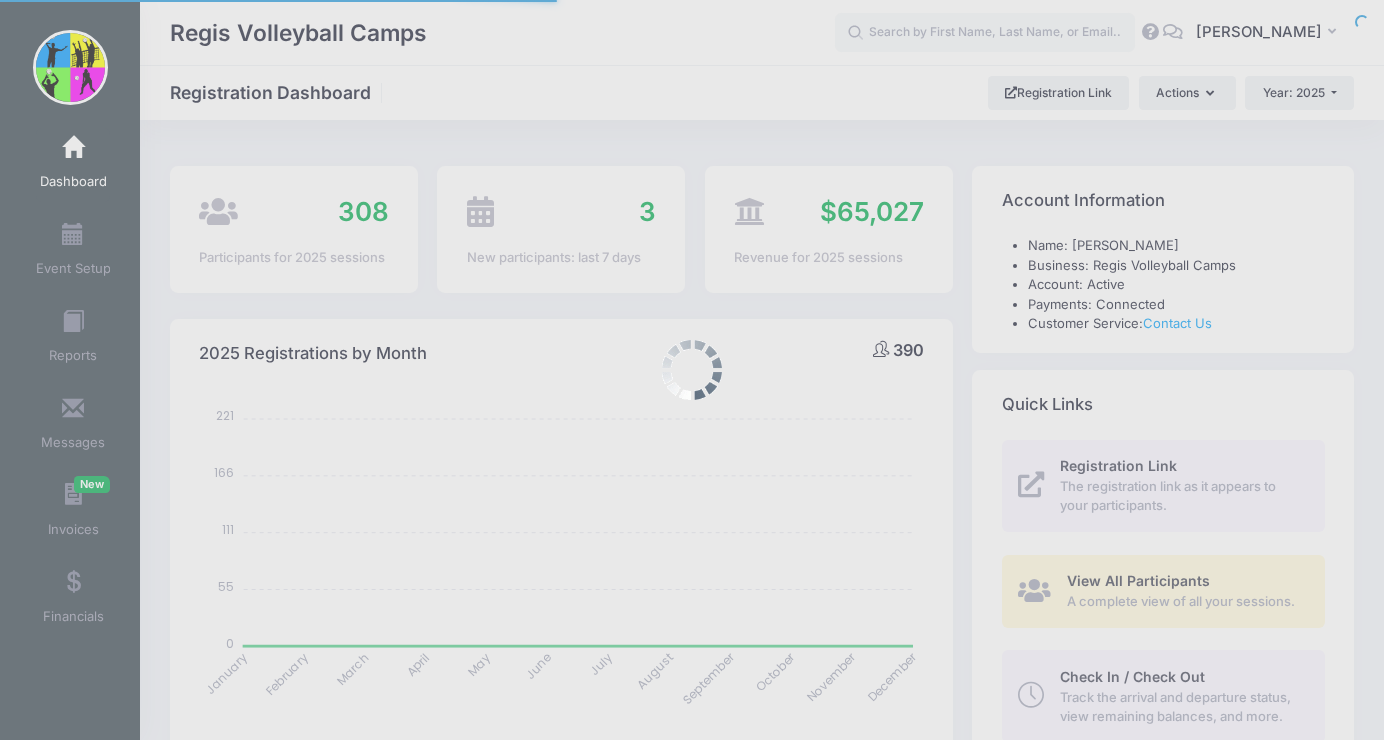 select 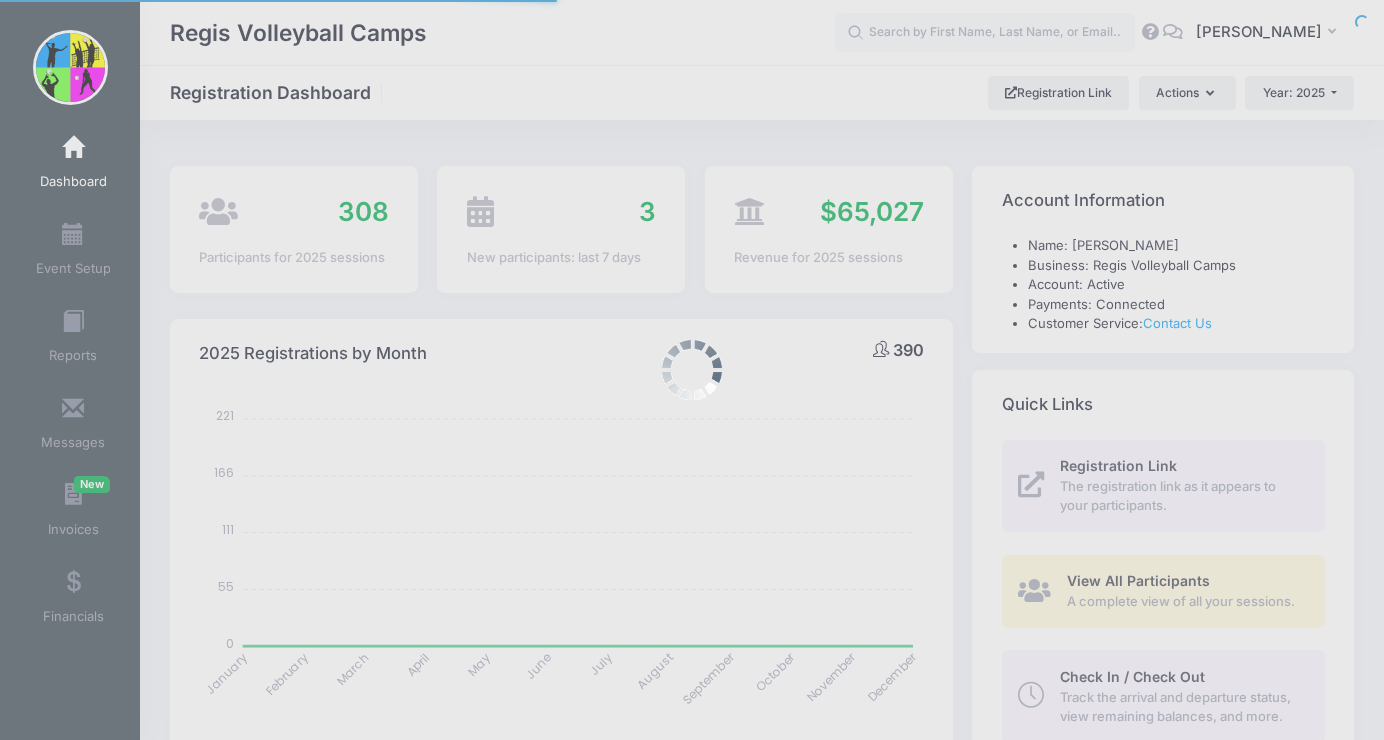 scroll, scrollTop: 0, scrollLeft: 0, axis: both 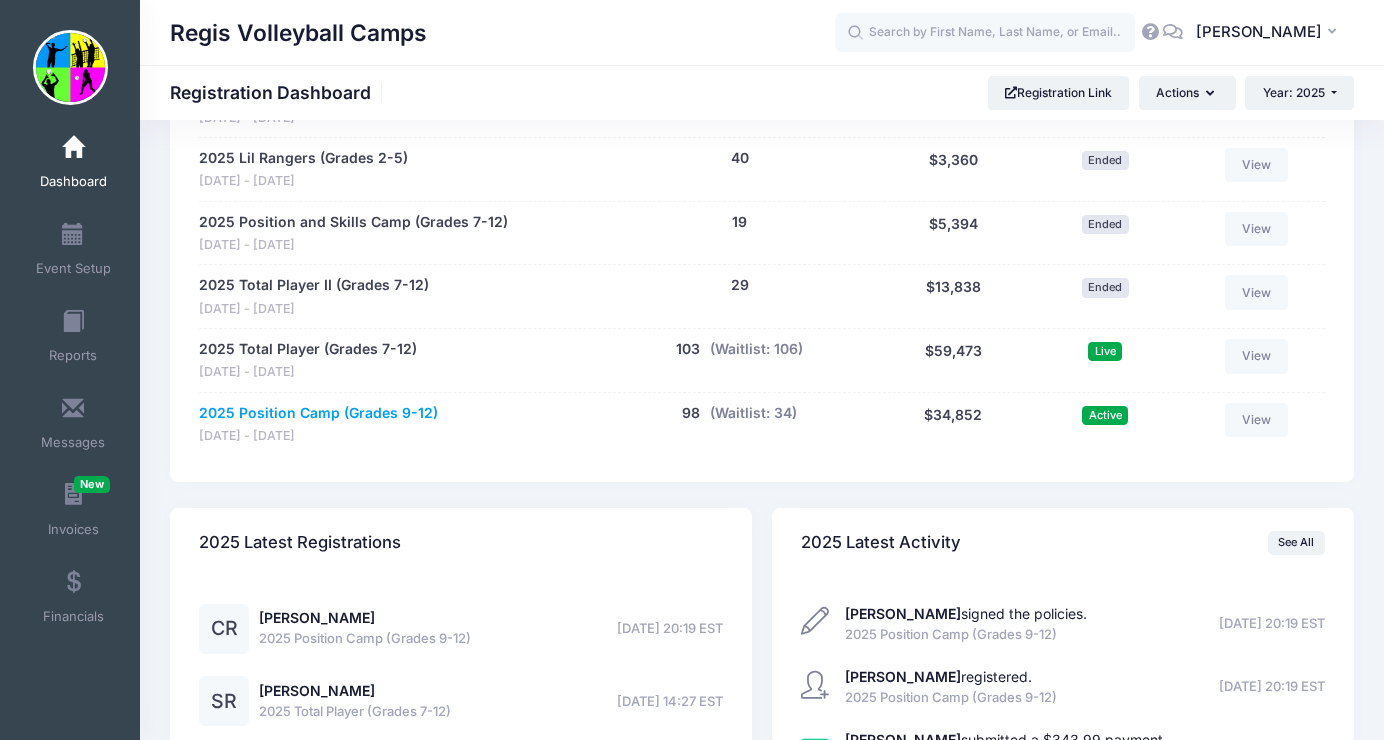 click on "2025 Position Camp (Grades 9-12)" at bounding box center (318, 413) 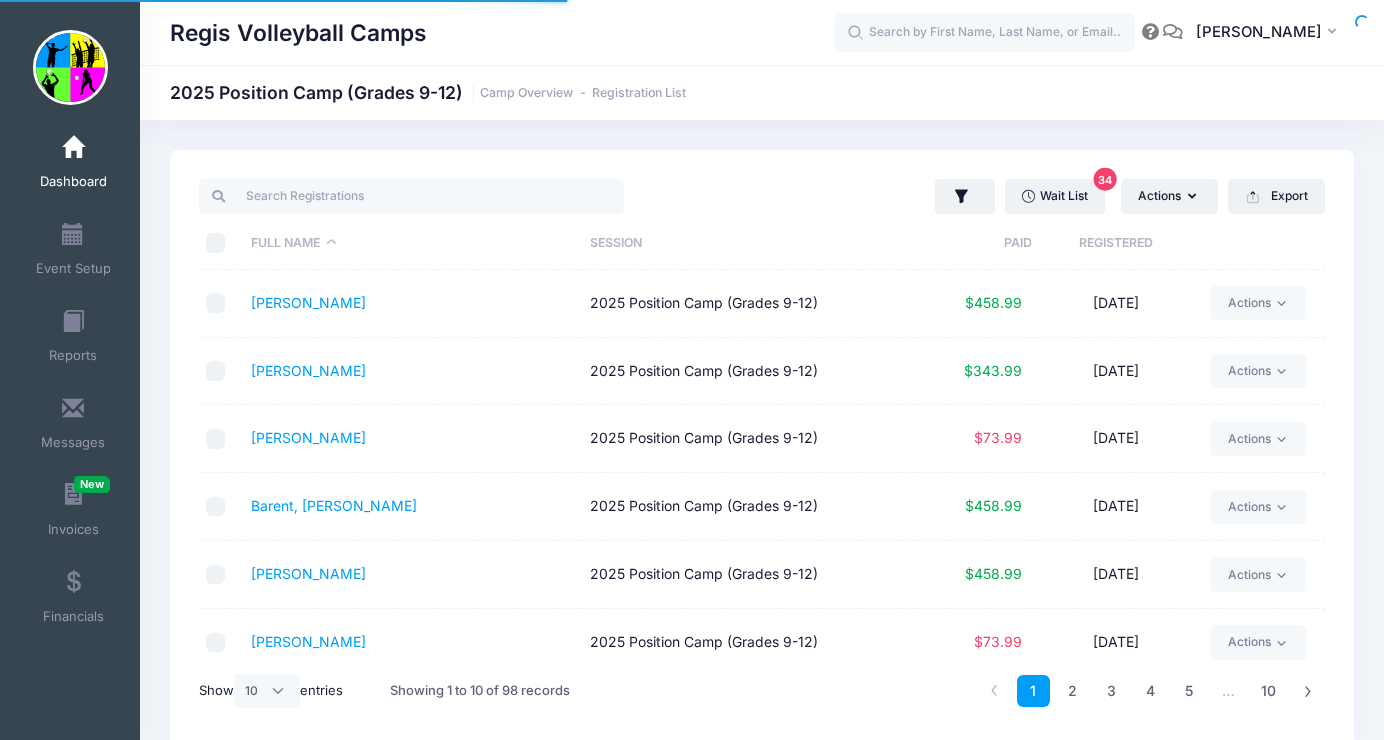 select on "10" 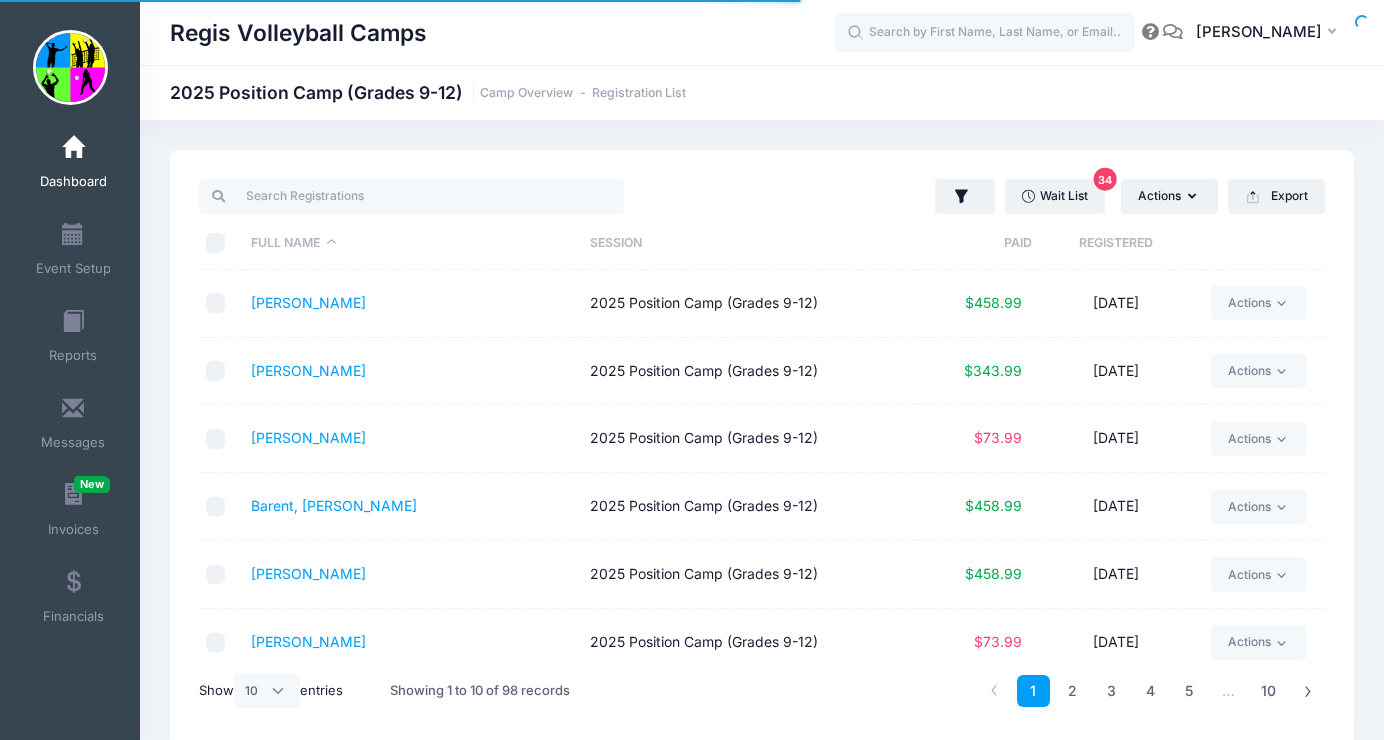 scroll, scrollTop: 0, scrollLeft: 0, axis: both 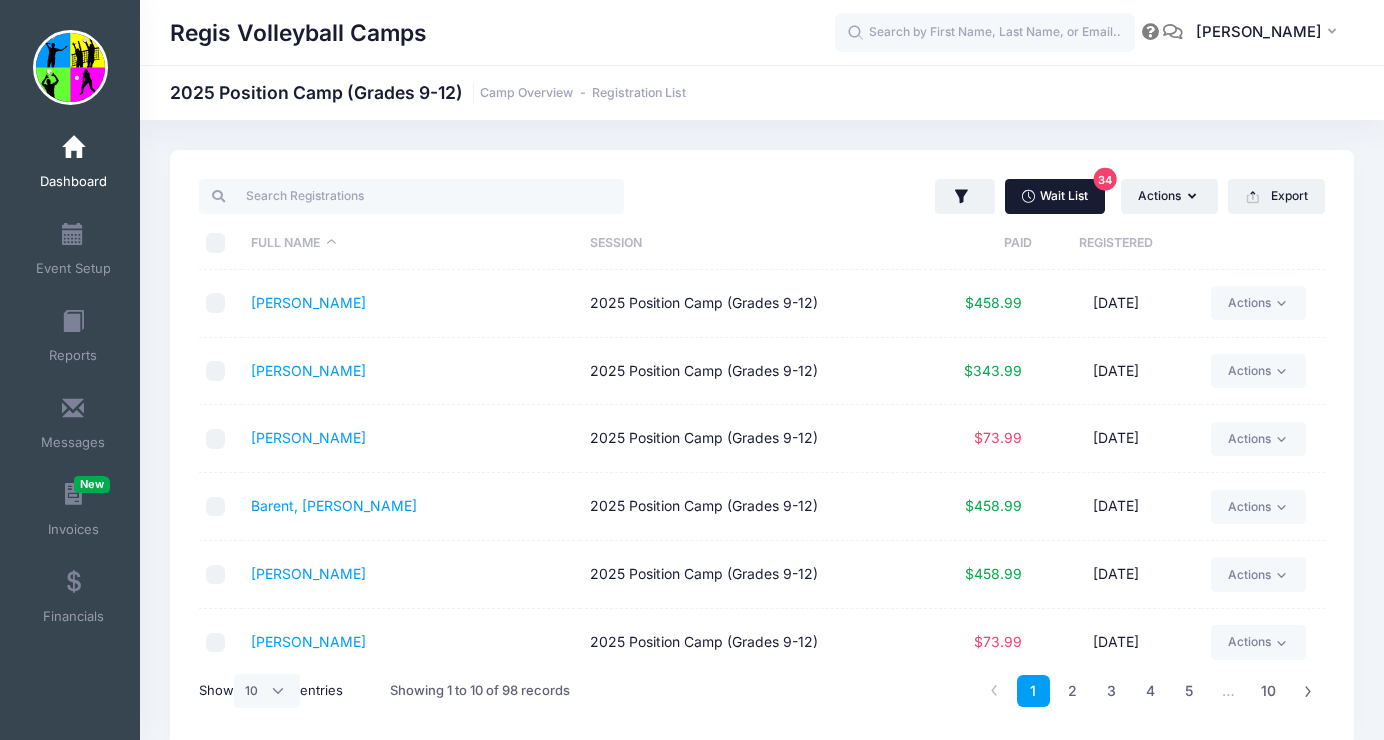 click on "Wait List
34" at bounding box center (1055, 196) 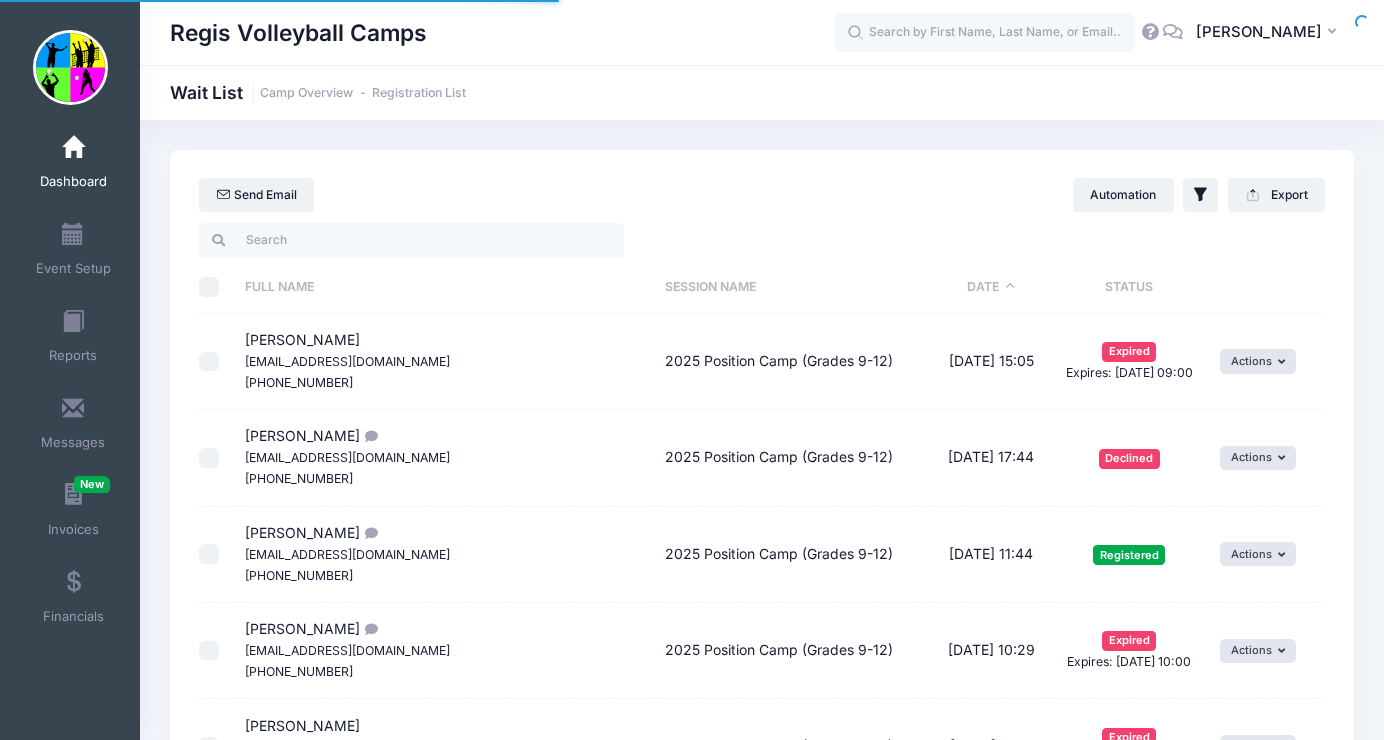 select on "50" 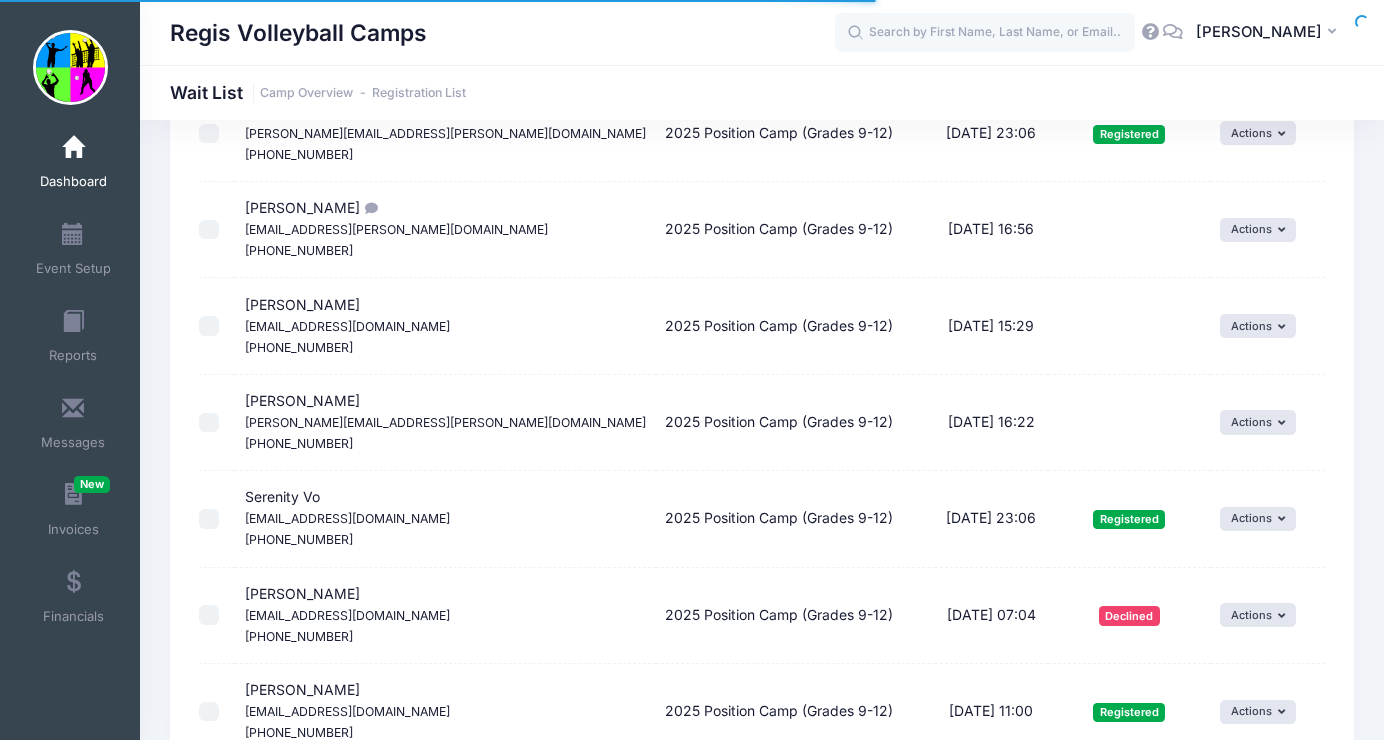 scroll, scrollTop: 1058, scrollLeft: 0, axis: vertical 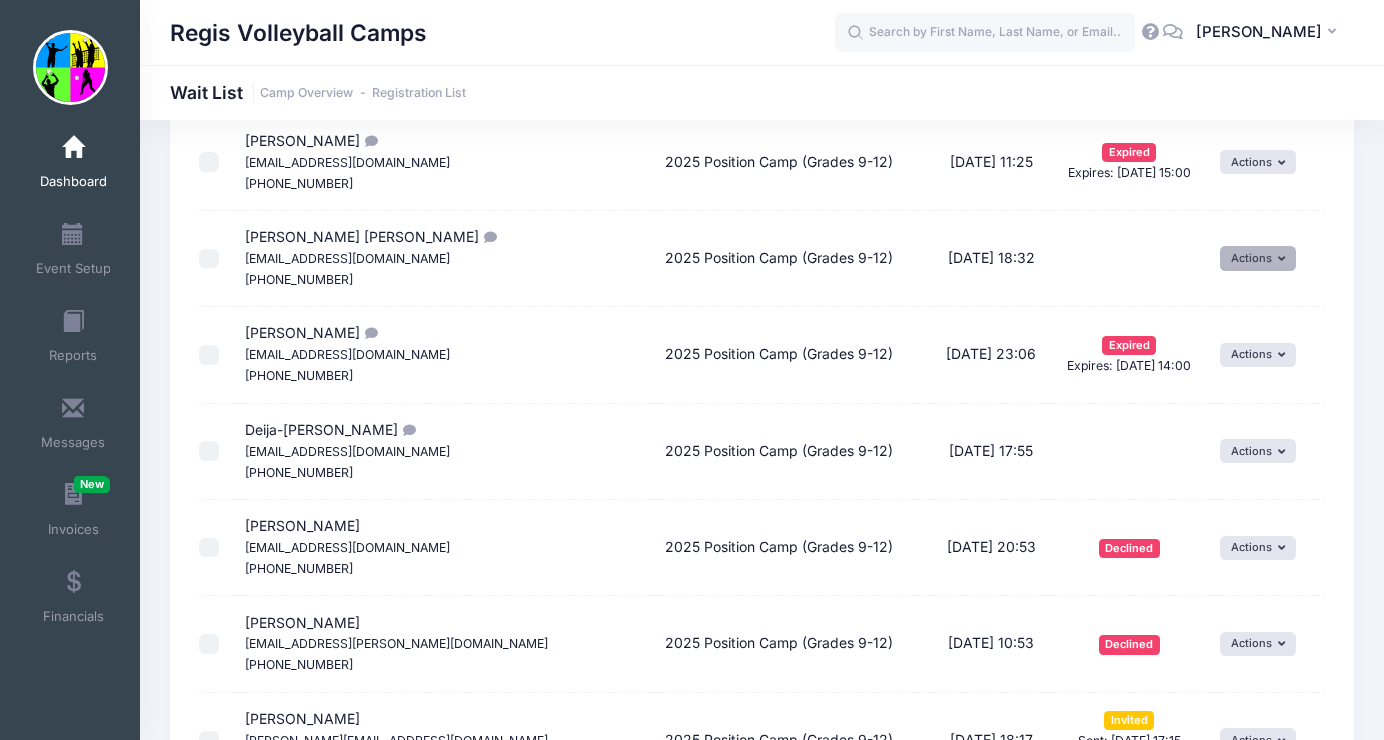 click on "Actions" at bounding box center [1258, 258] 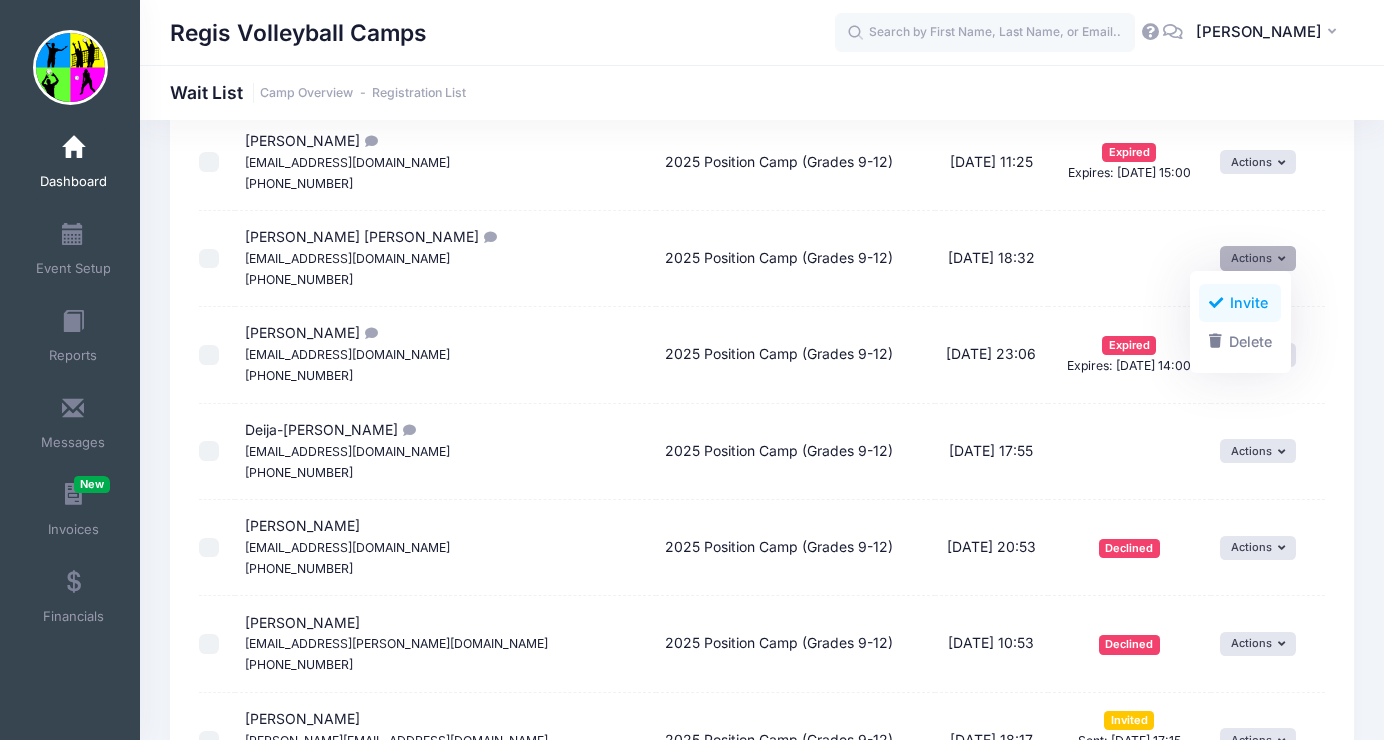 click on "Invite" at bounding box center (1240, 303) 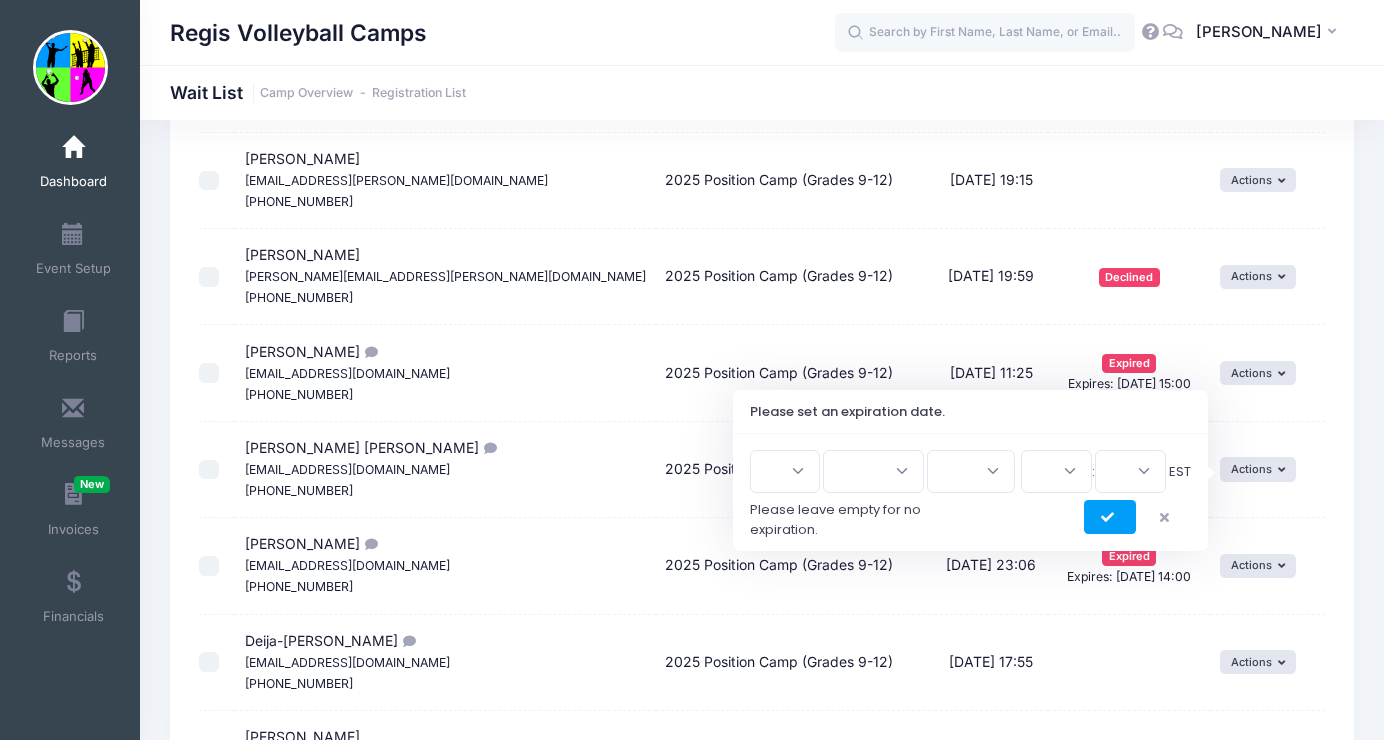 click on "1 2 3 4 5 6 7 8 9 10 11 12 13 14 15 16 17 18 19 20 21 22 23 24 25 26 27 28 29 30 31" at bounding box center (785, 471) 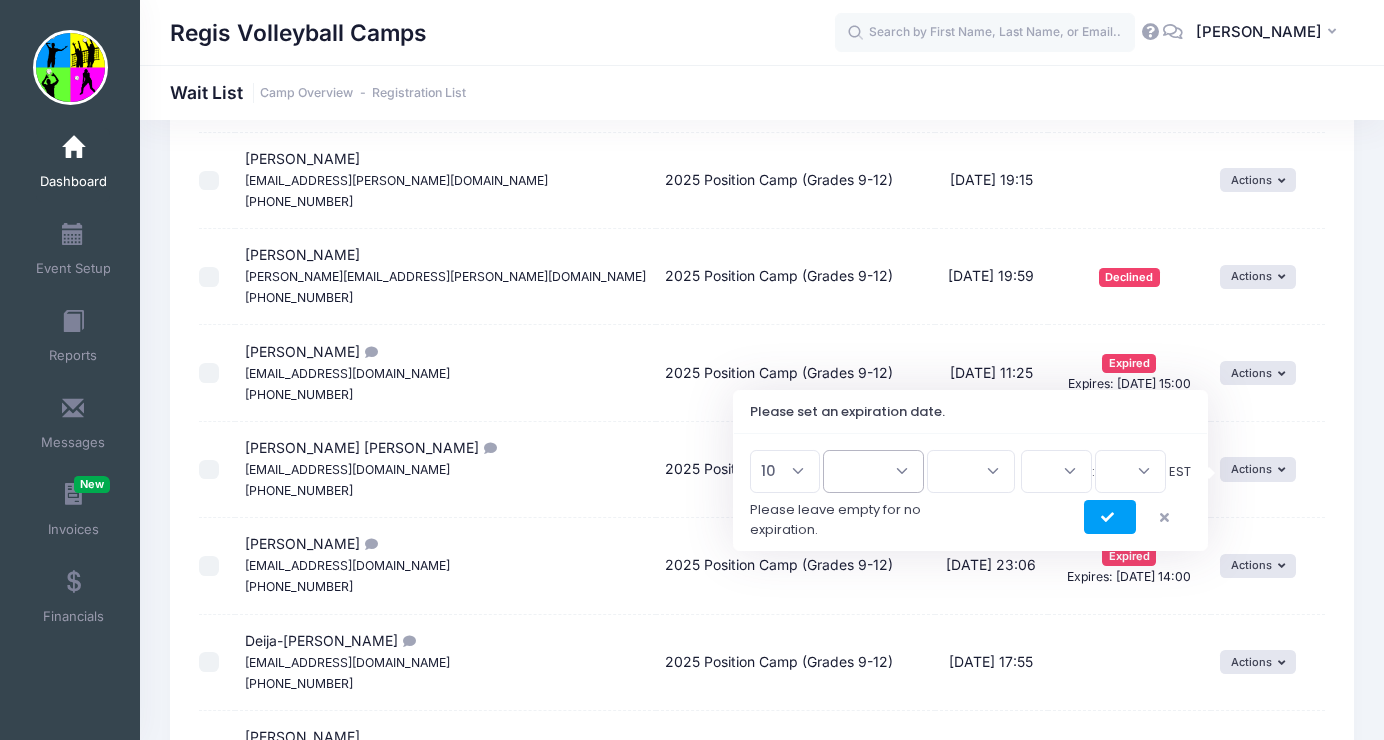 click on "Jan Feb Mar Apr May Jun Jul Aug Sep Oct Nov Dec" at bounding box center (873, 471) 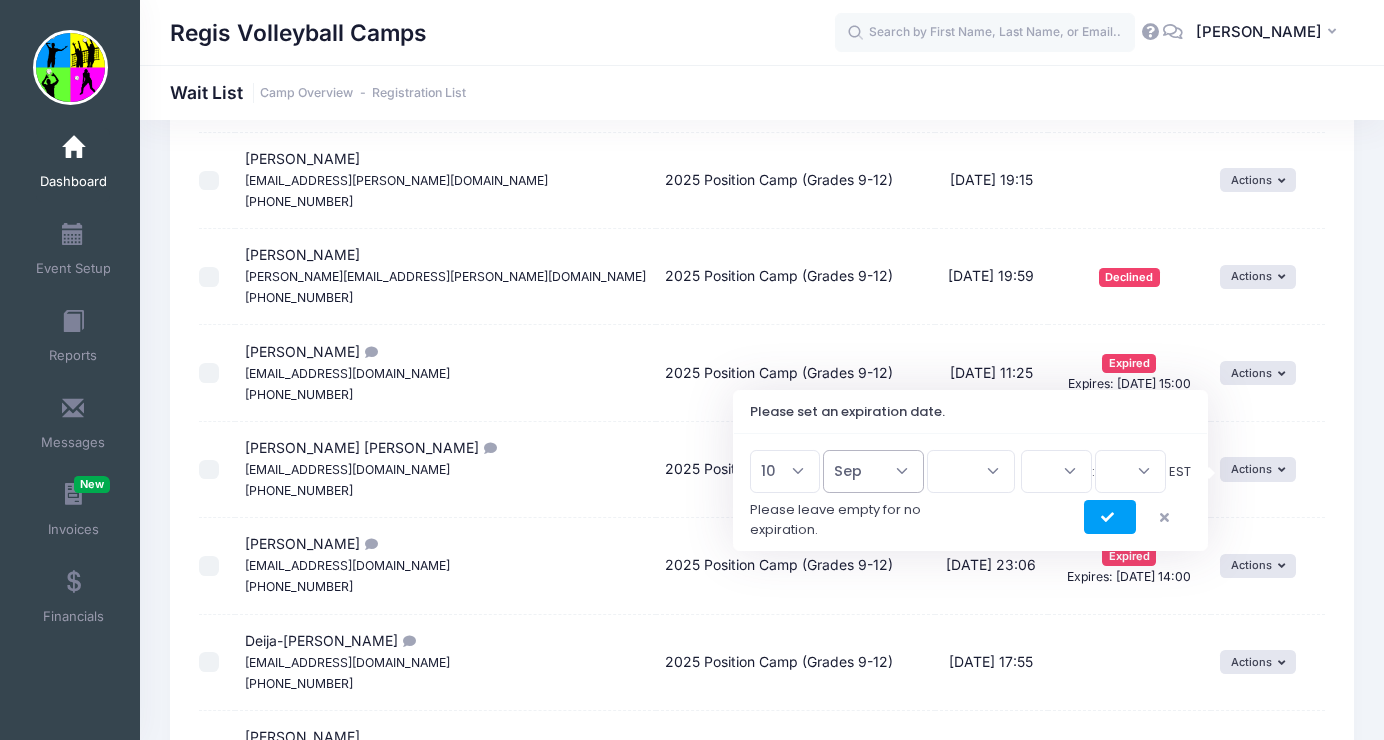 click on "Jan Feb Mar Apr May Jun Jul Aug Sep Oct Nov Dec" at bounding box center [873, 471] 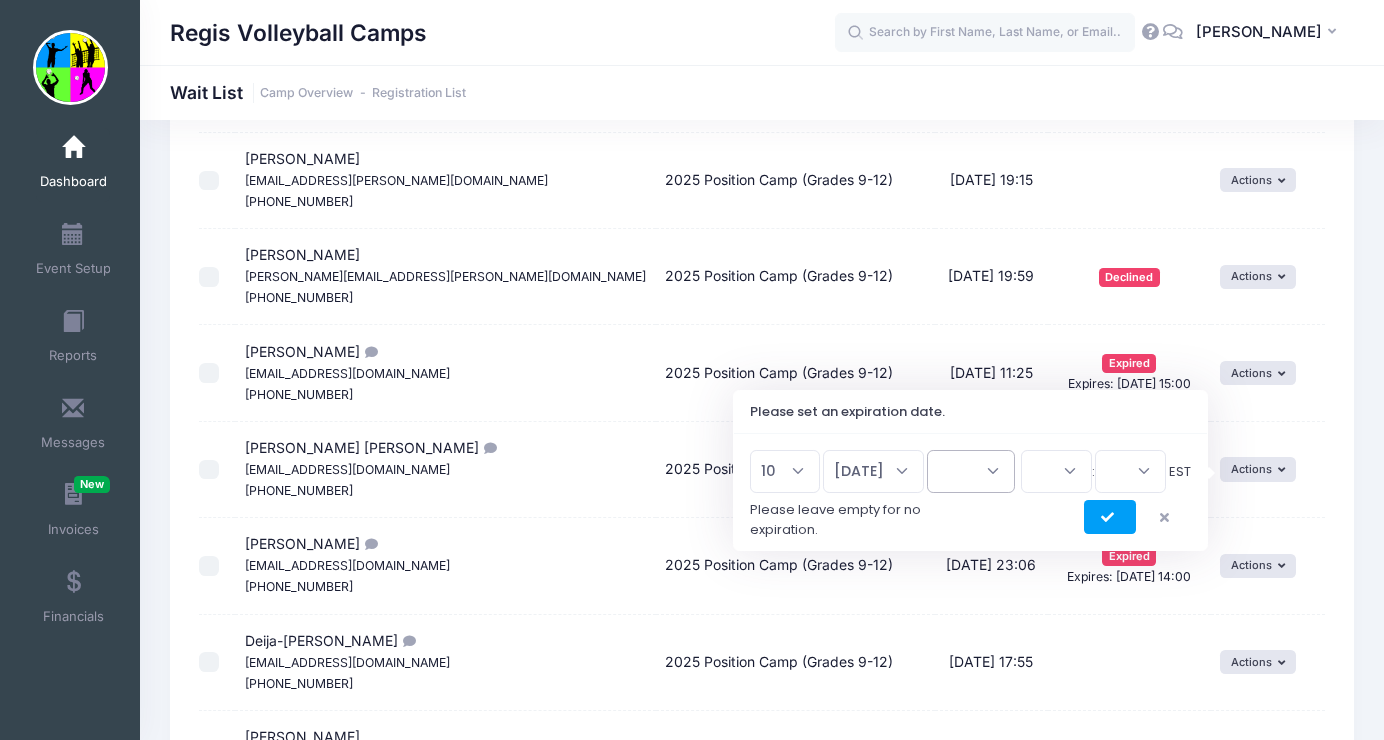 click on "2026 2025" at bounding box center [971, 471] 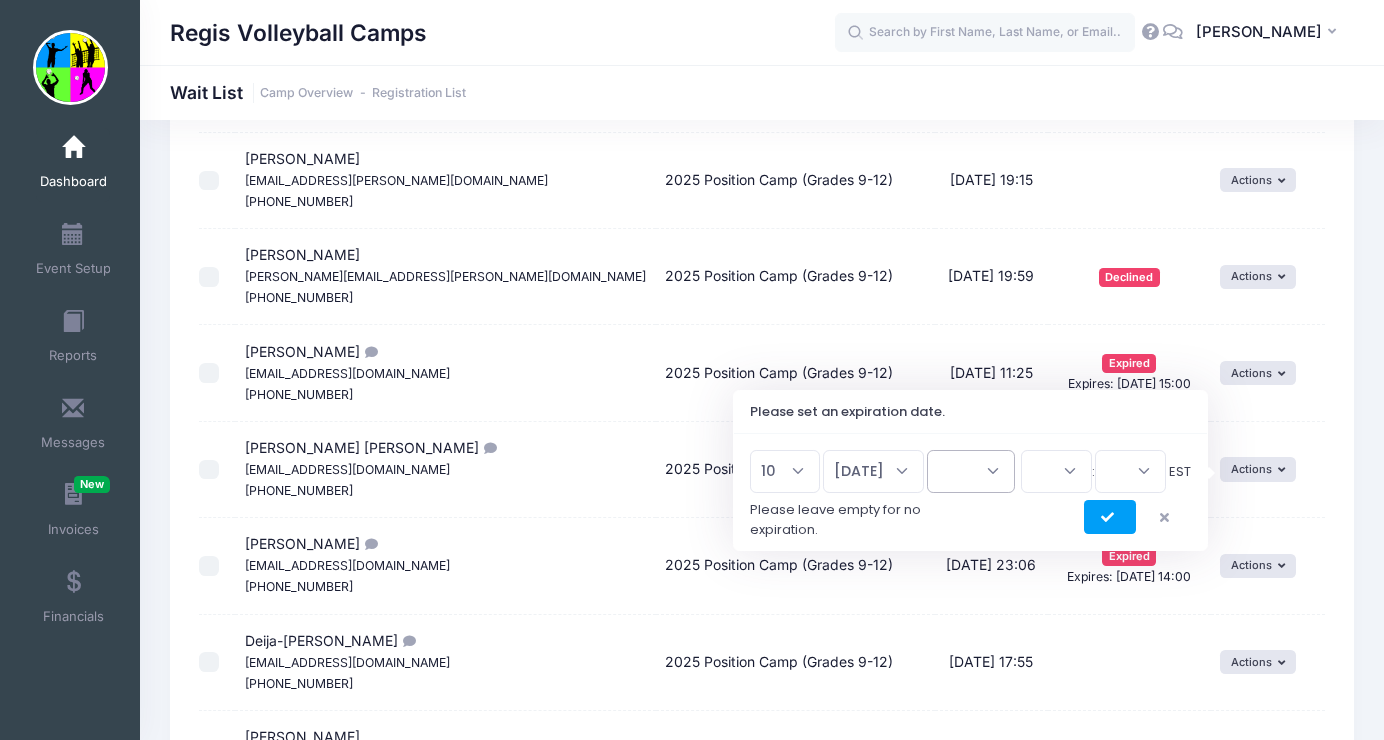 select on "2025" 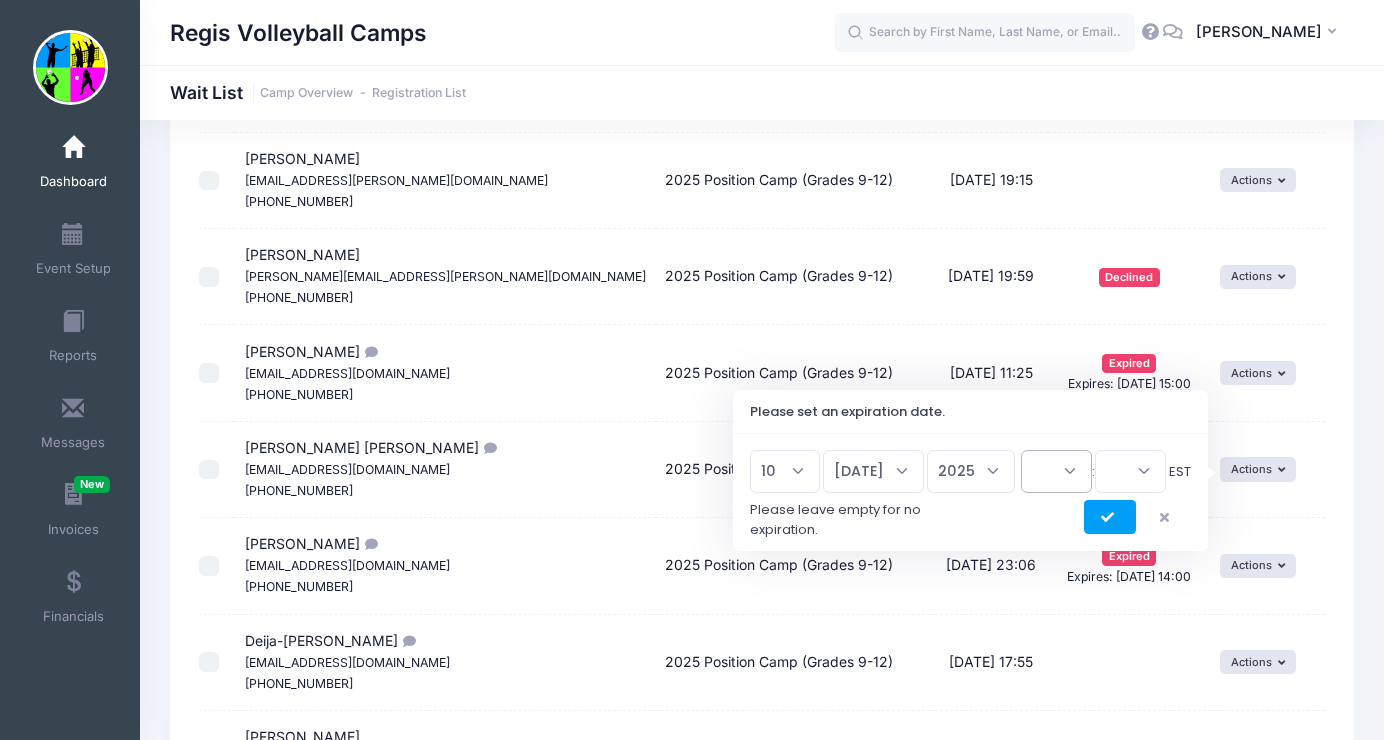 click on "00 01 02 03 04 05 06 07 08 09 10 11 12 13 14 15 16 17 18 19 20 21 22 23" at bounding box center [1056, 471] 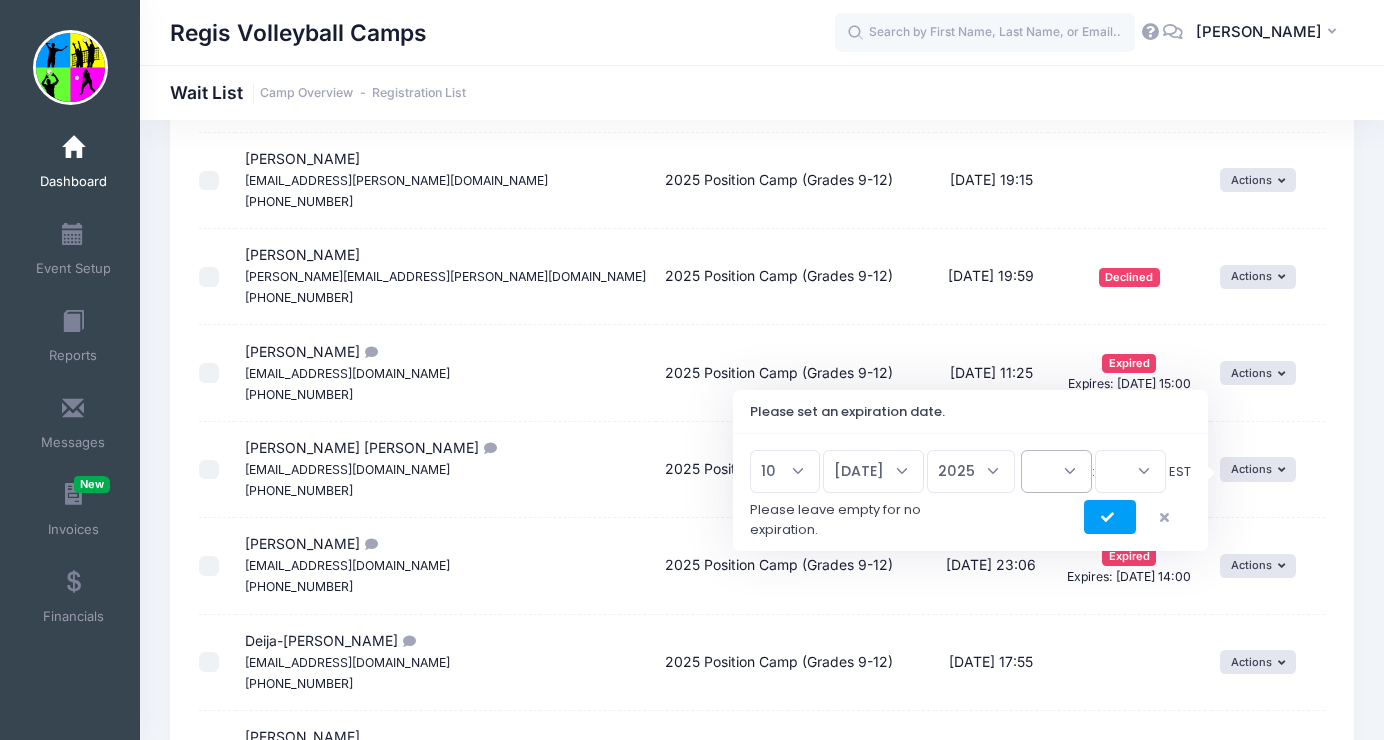 select on "16" 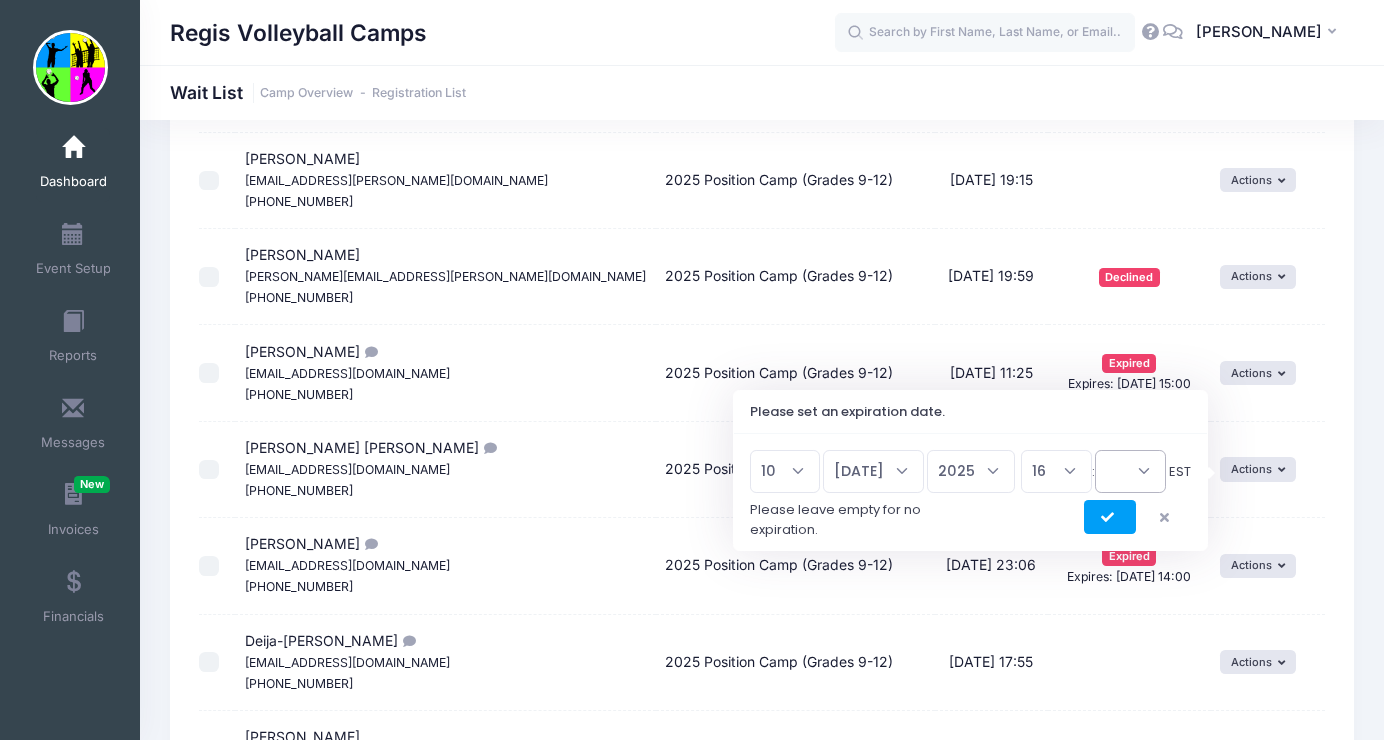 click on "00 15 30 45" at bounding box center [1130, 471] 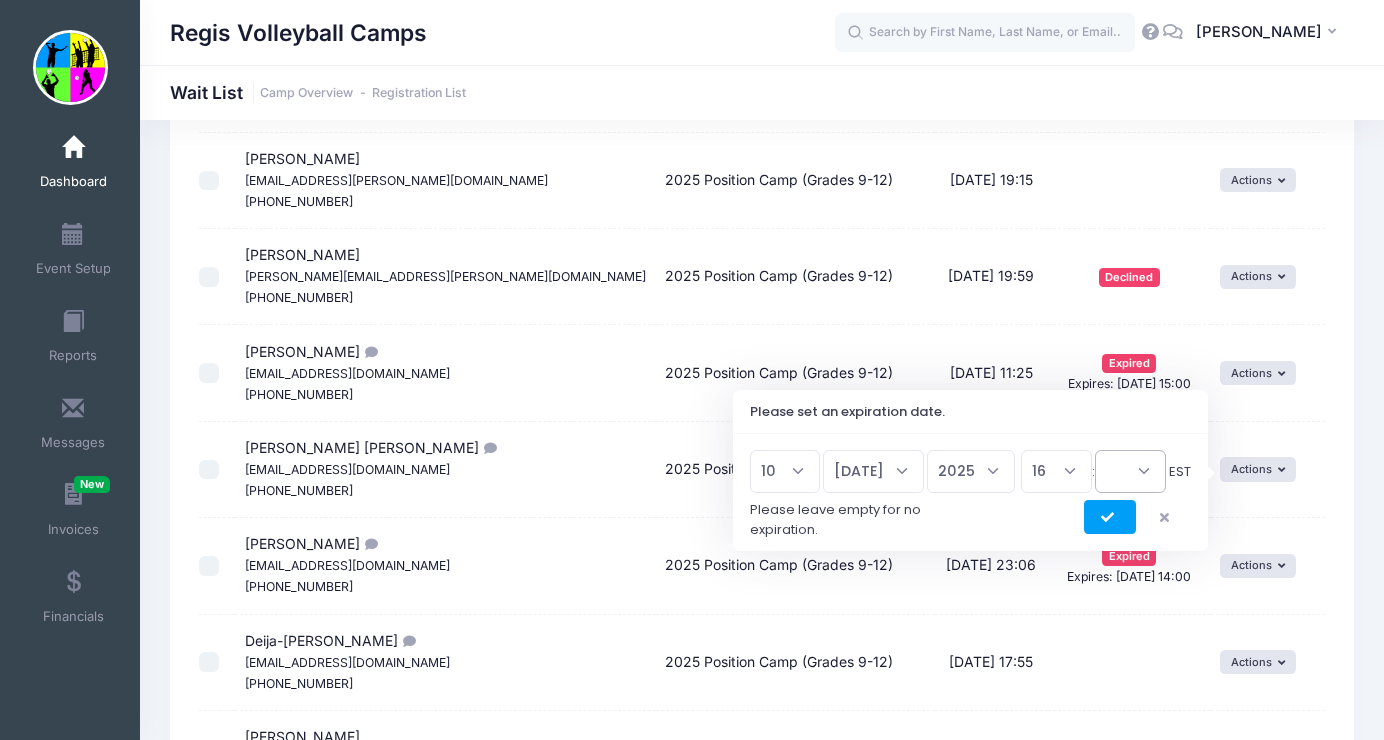 select on "0" 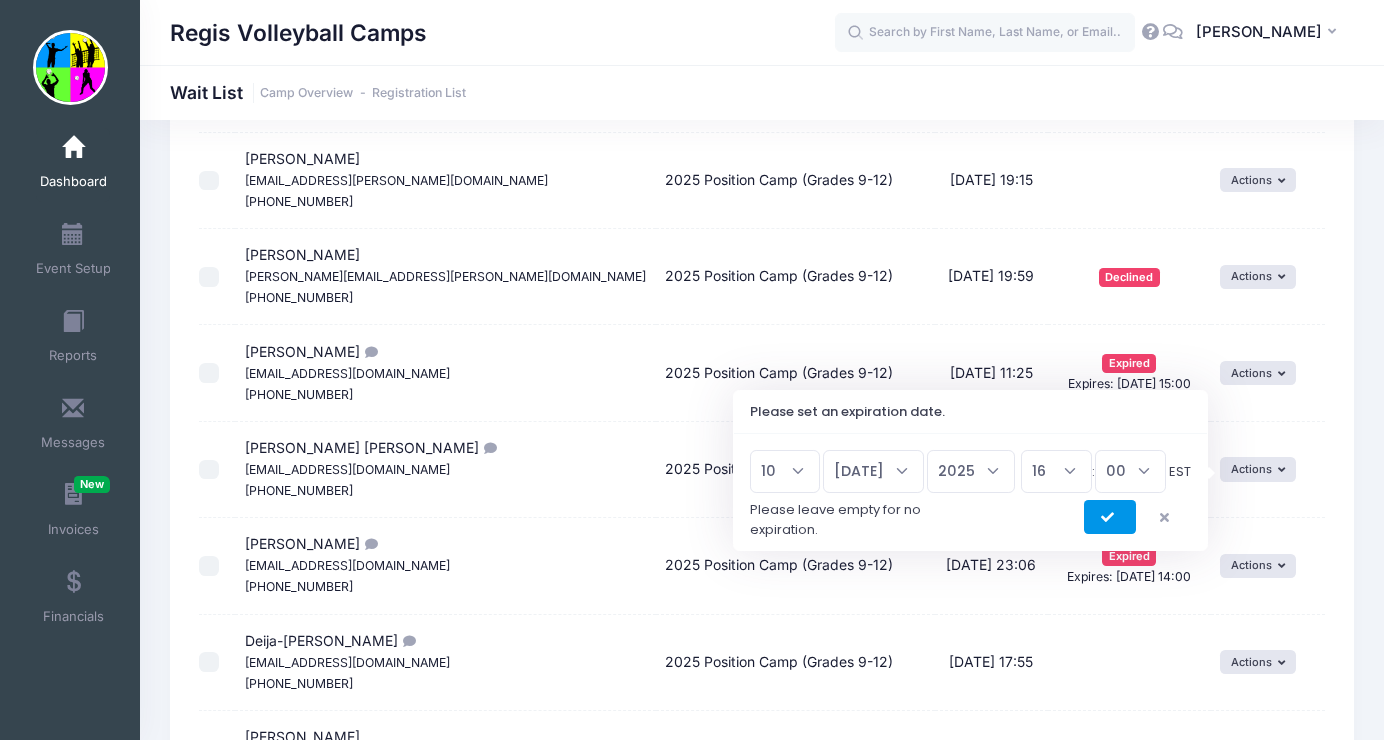 click at bounding box center (1110, 517) 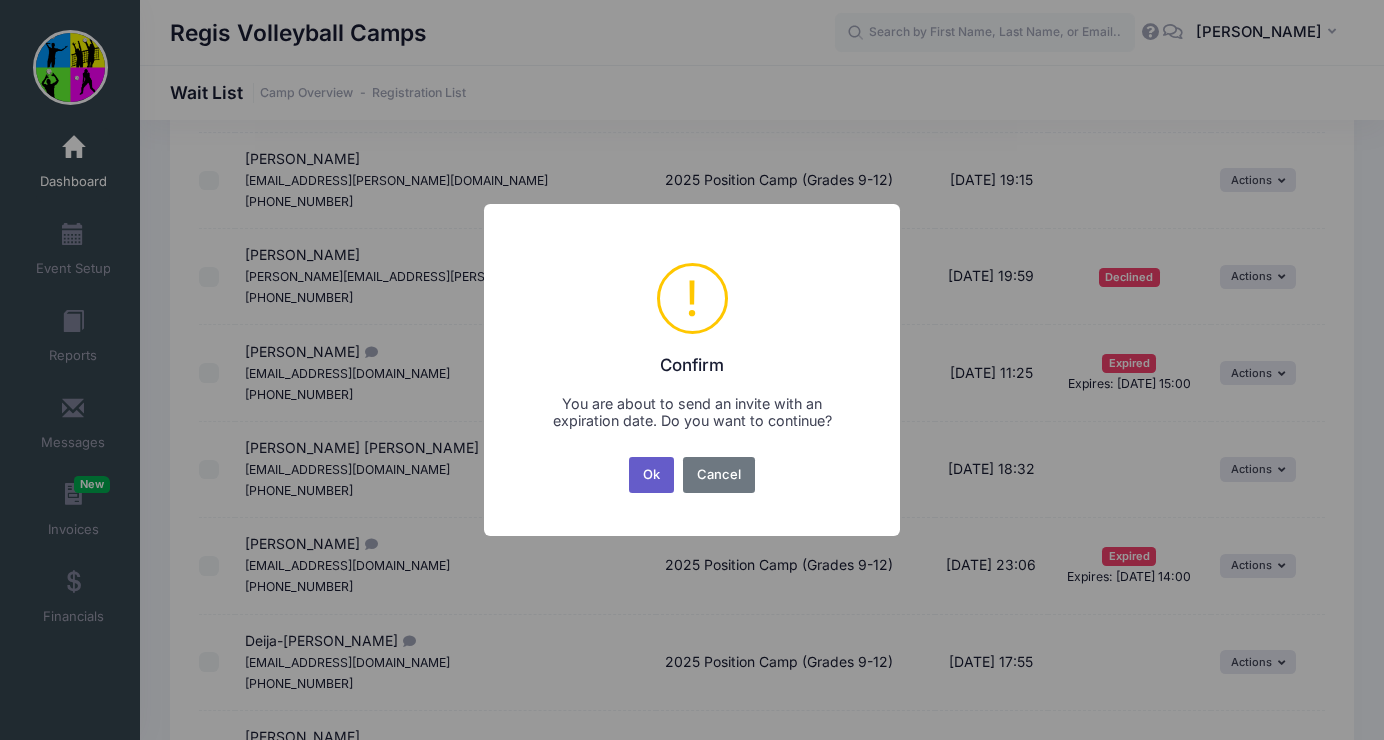 click on "Ok" at bounding box center [652, 475] 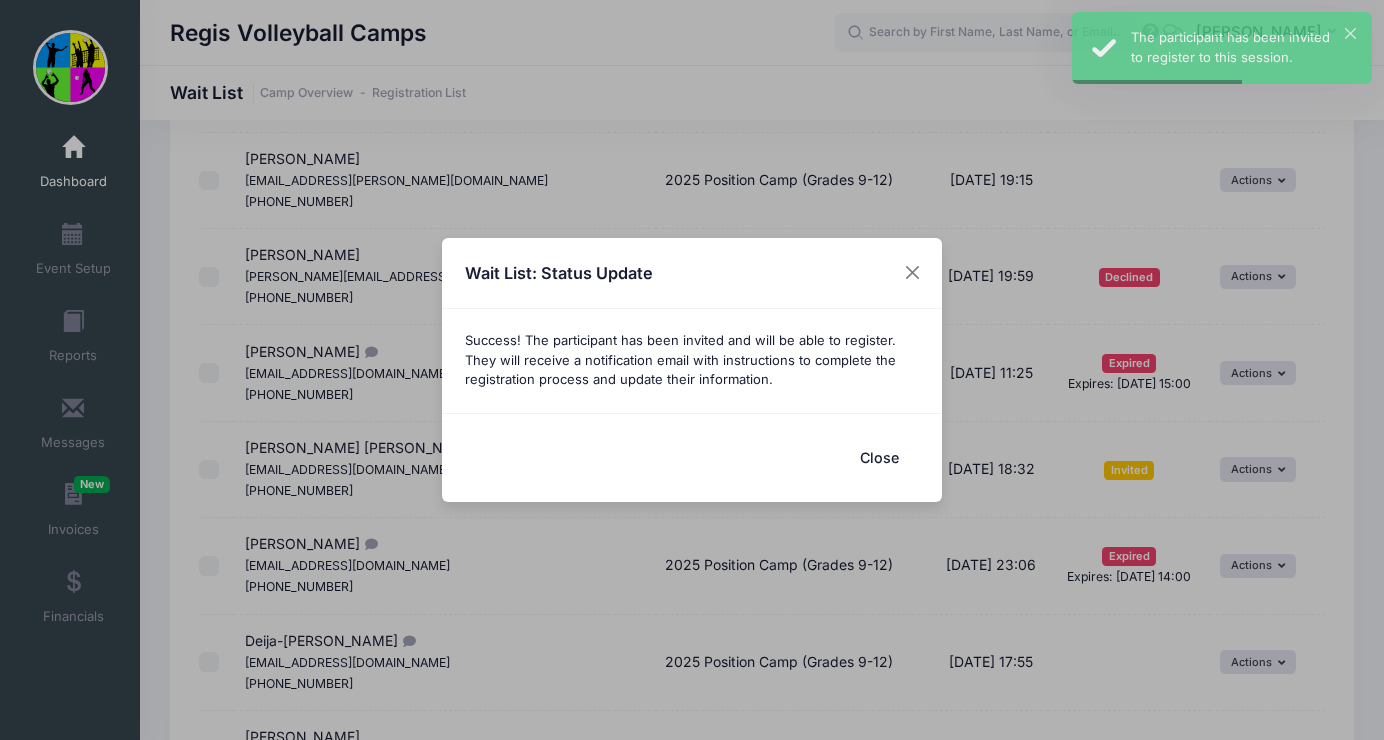 click on "Close" at bounding box center [879, 457] 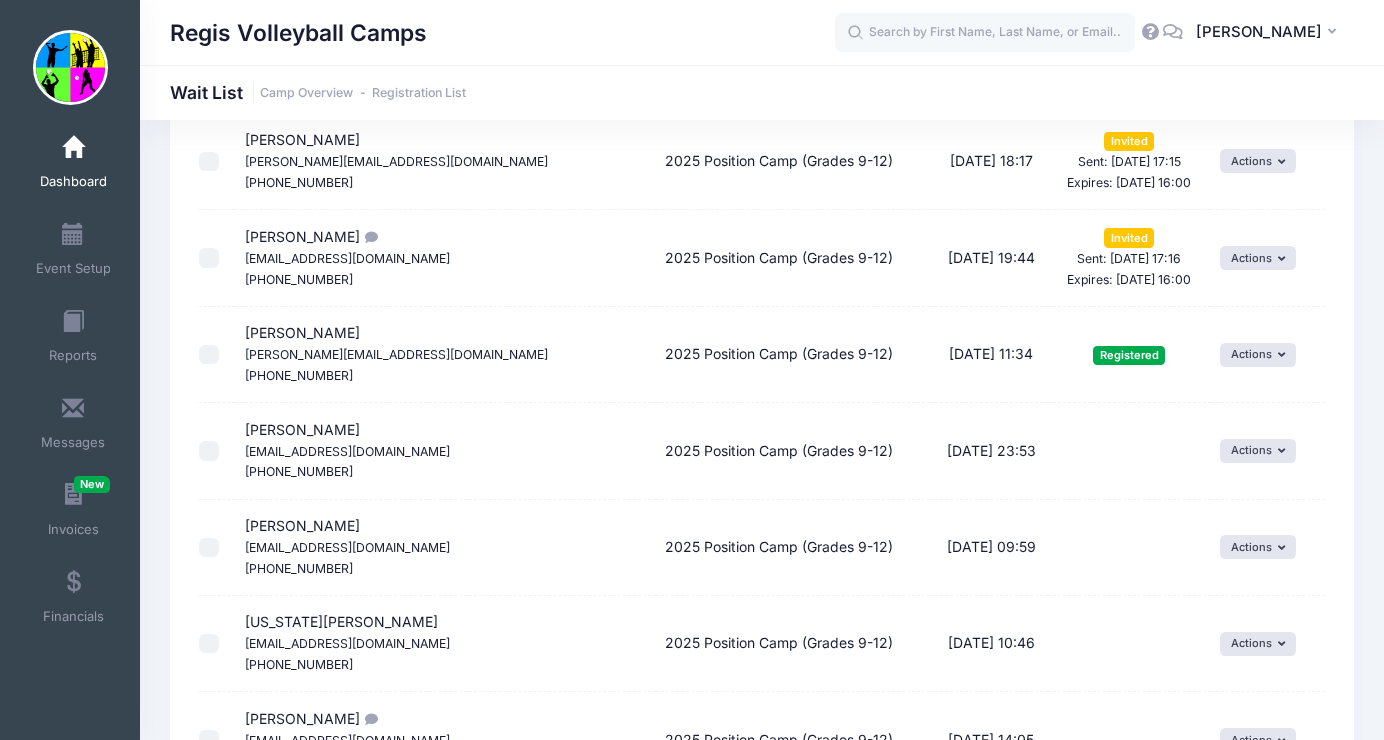 scroll, scrollTop: 3094, scrollLeft: 0, axis: vertical 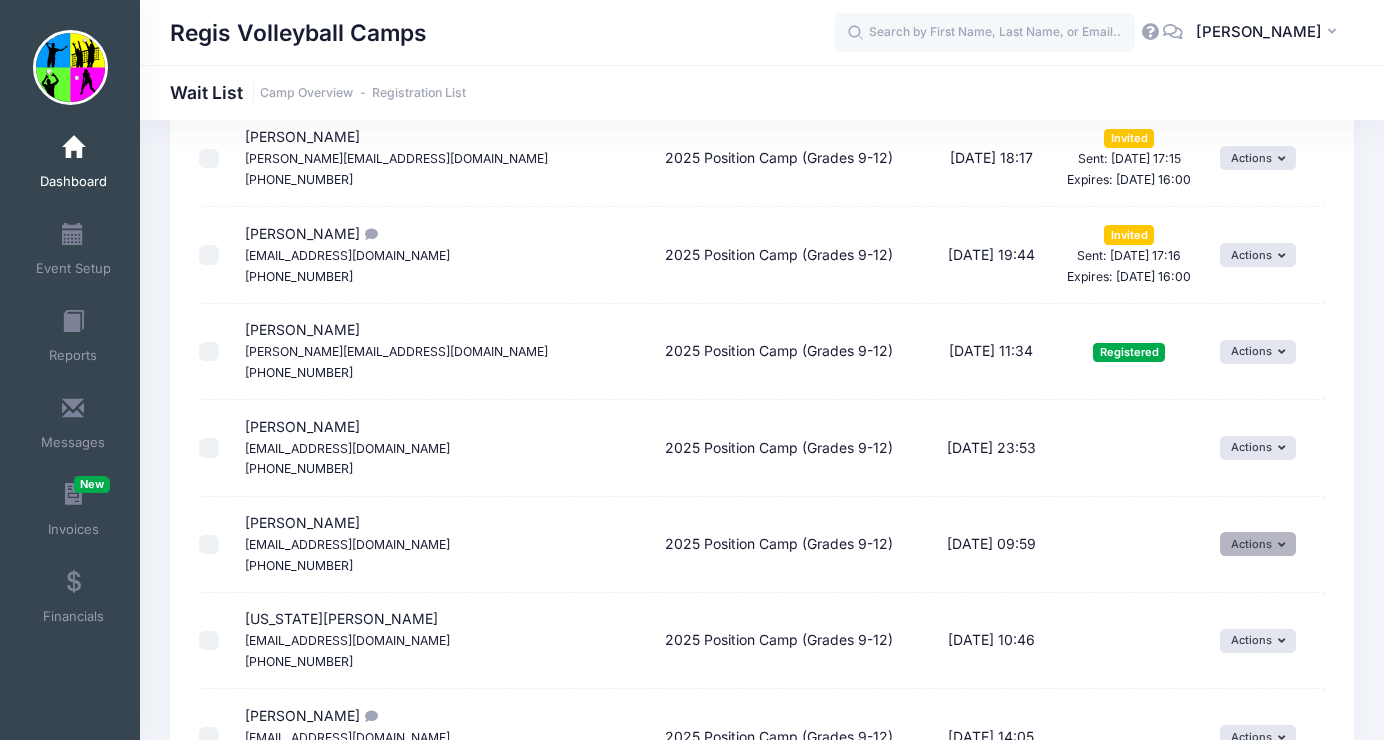 click on "Actions" at bounding box center [1258, 544] 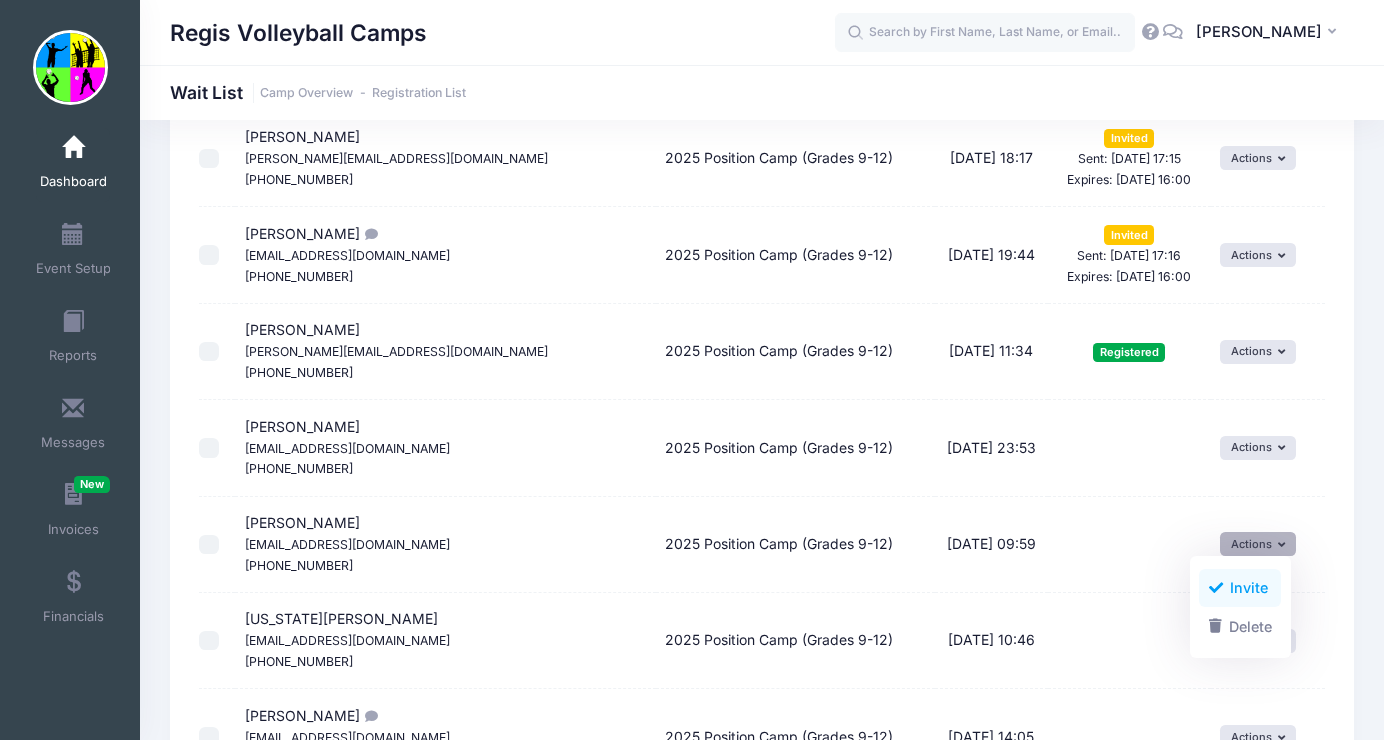 click at bounding box center (1216, 588) 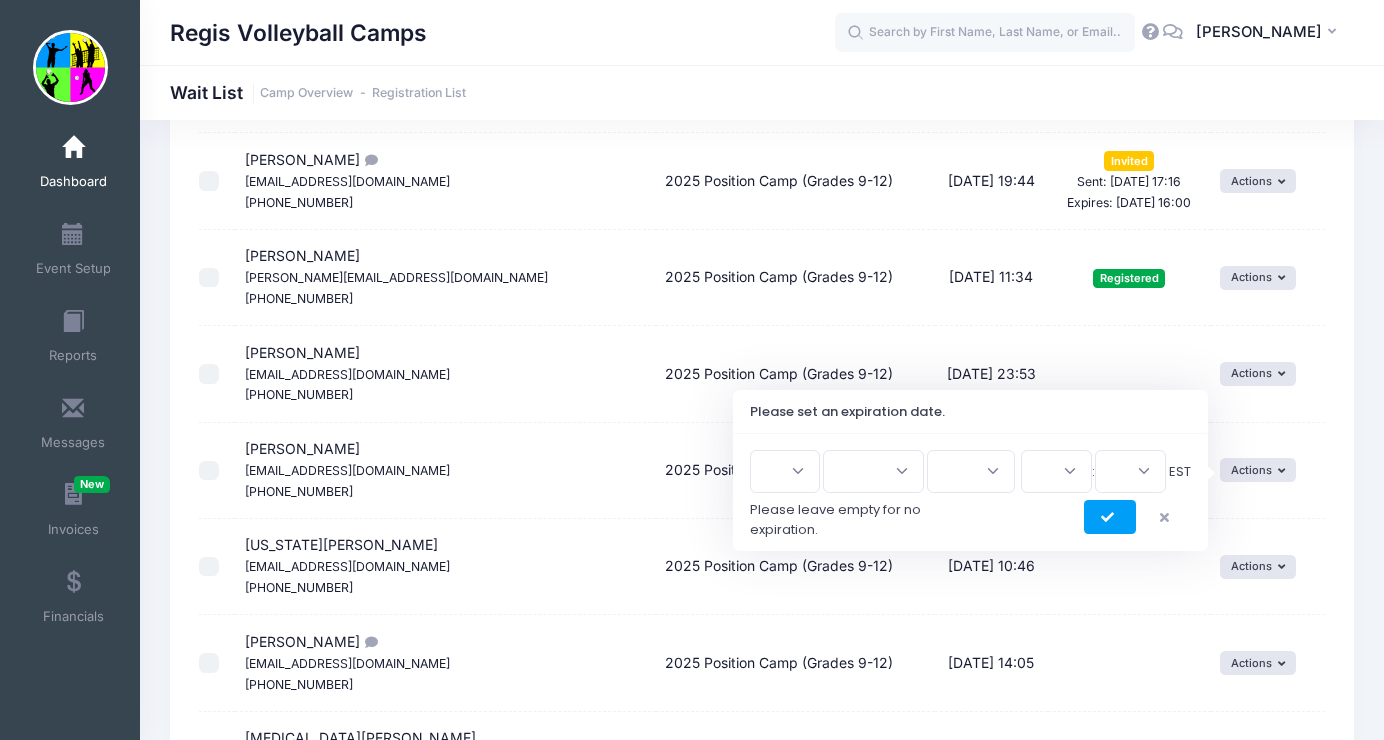 click on "1 2 3 4 5 6 7 8 9 10 11 12 13 14 15 16 17 18 19 20 21 22 23 24 25 26 27 28 29 30 31" at bounding box center [785, 471] 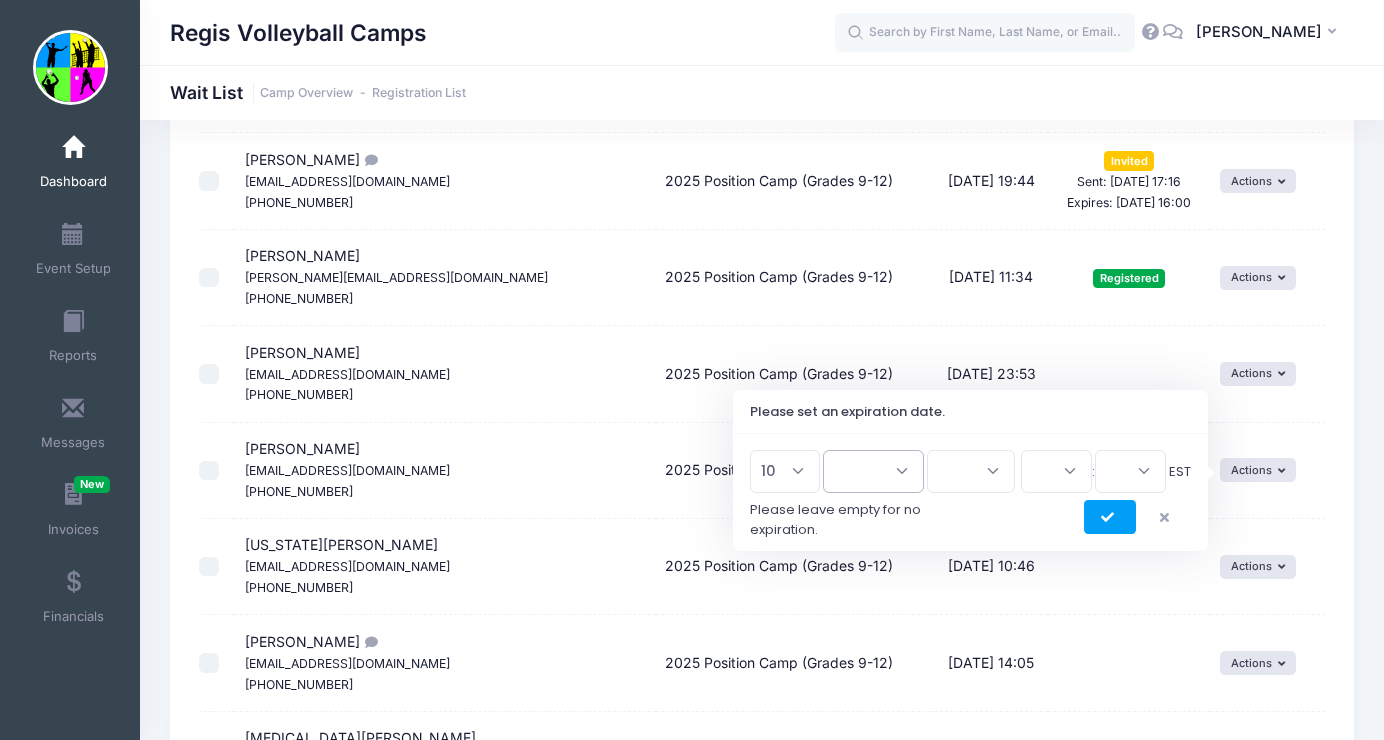 click on "Jan Feb Mar Apr May Jun Jul Aug Sep Oct Nov Dec" at bounding box center [873, 471] 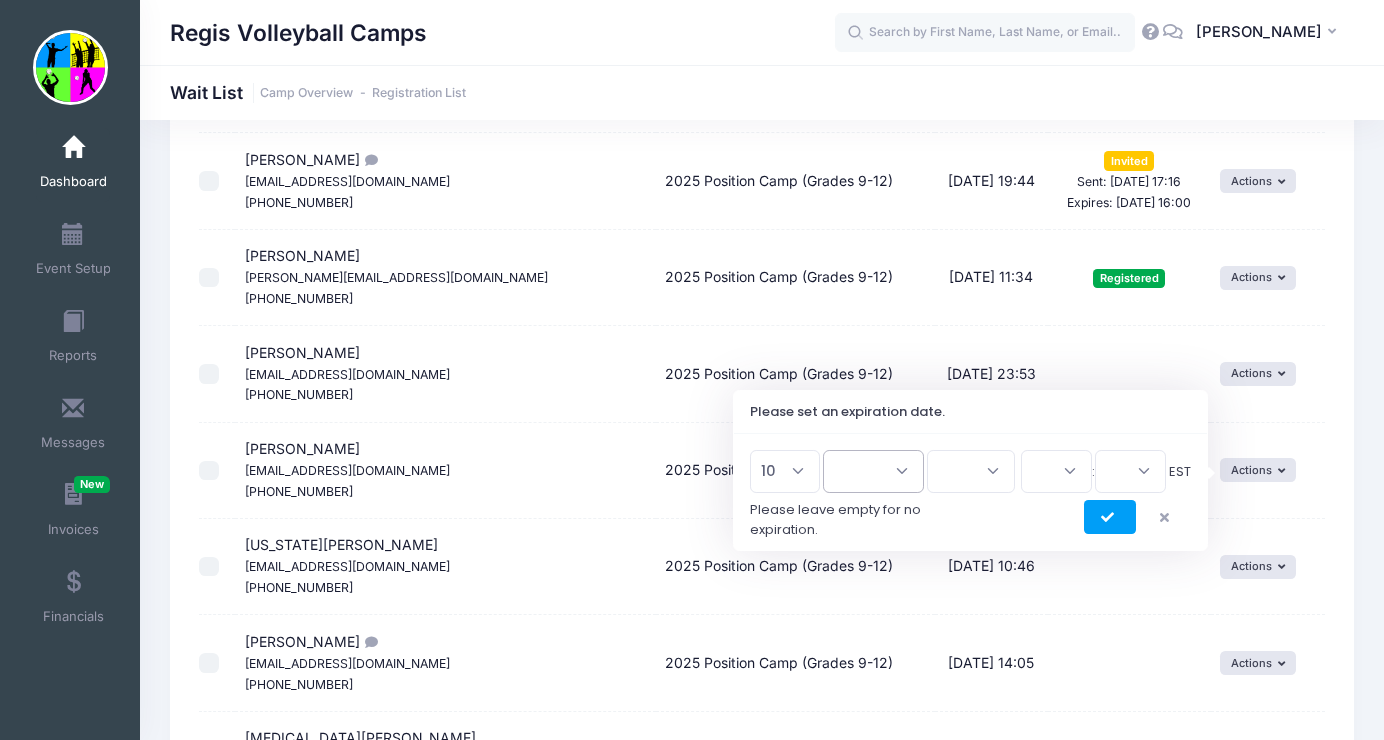 select on "6" 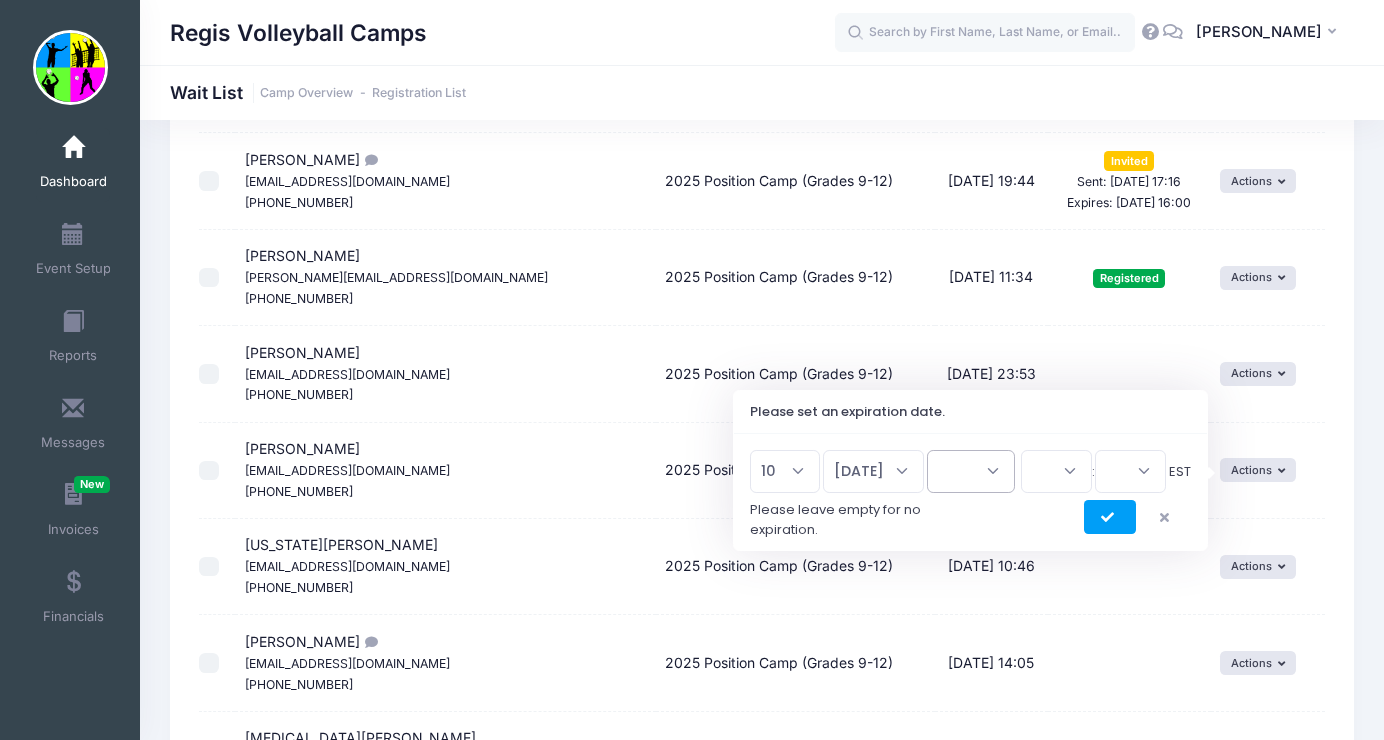 click on "2026 2025" at bounding box center [971, 471] 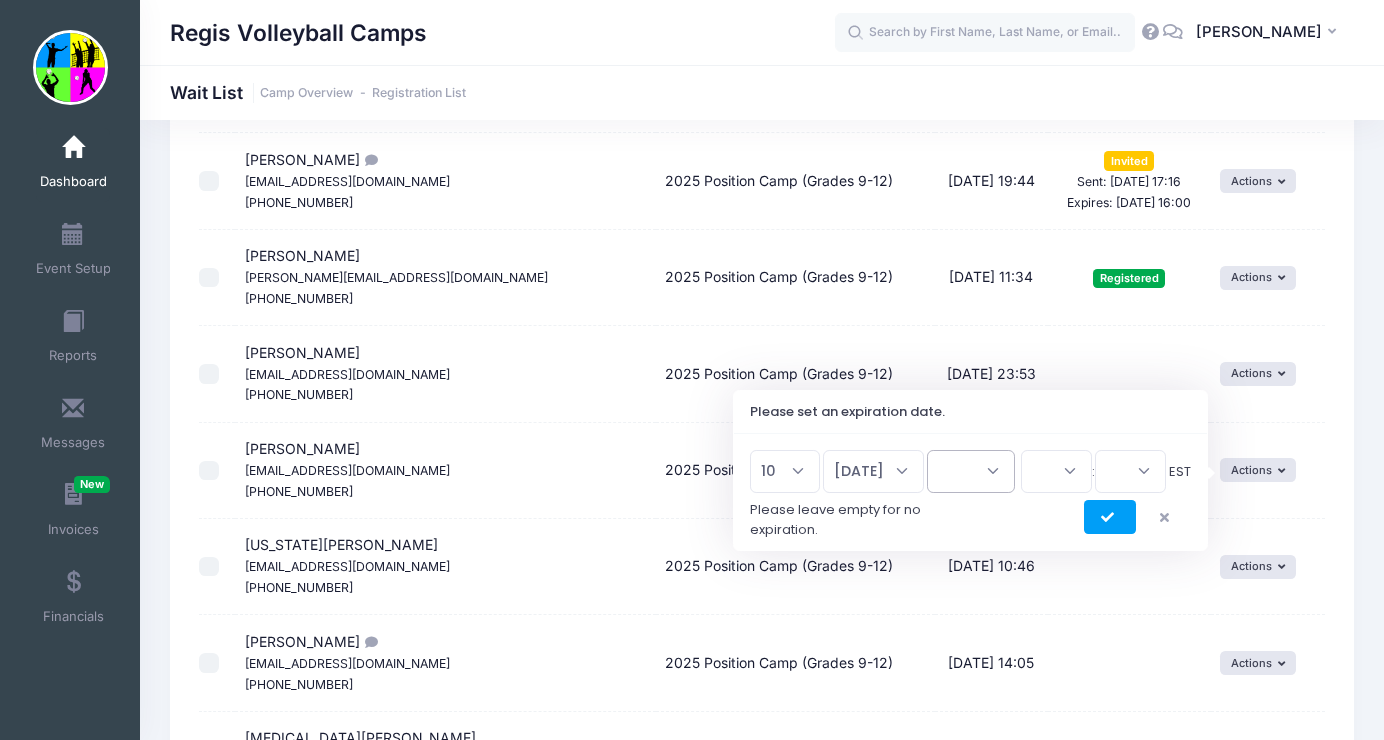 select on "2025" 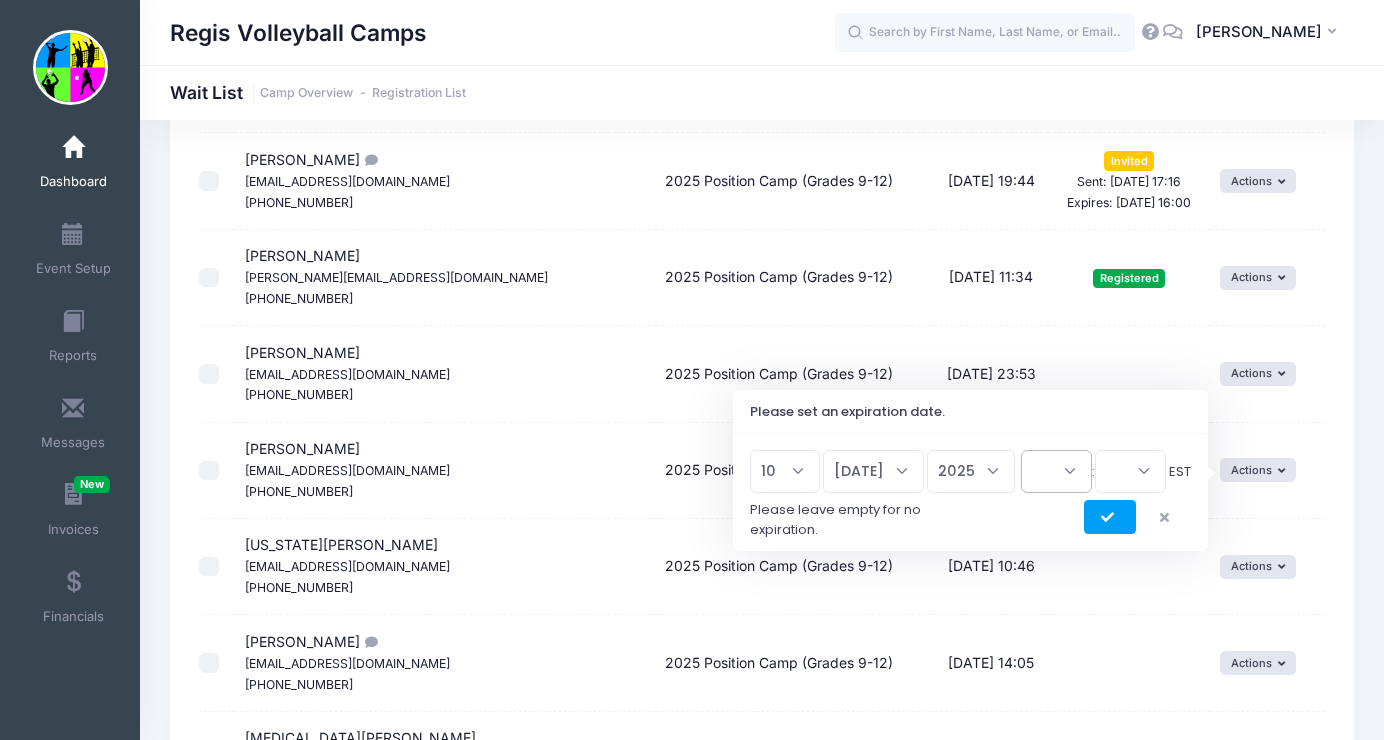 click on "00 01 02 03 04 05 06 07 08 09 10 11 12 13 14 15 16 17 18 19 20 21 22 23" at bounding box center (1056, 471) 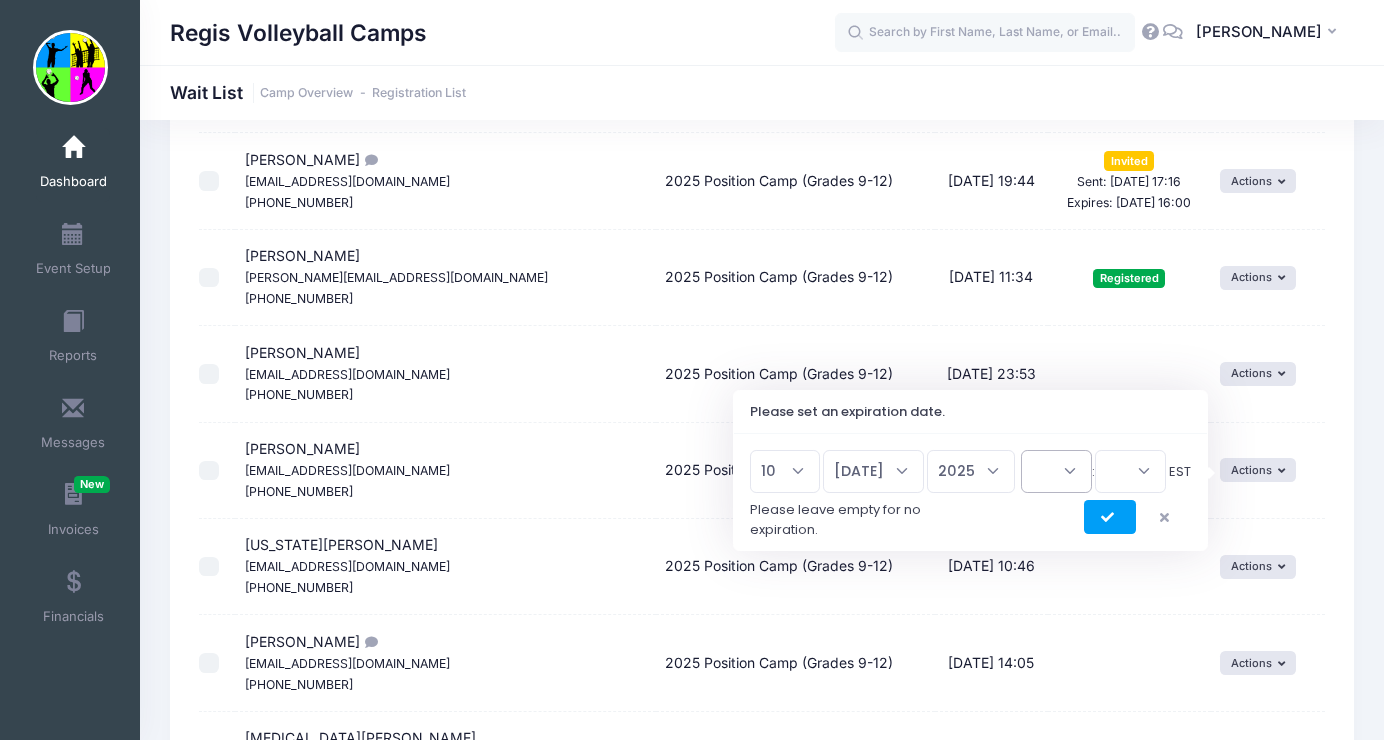 select on "16" 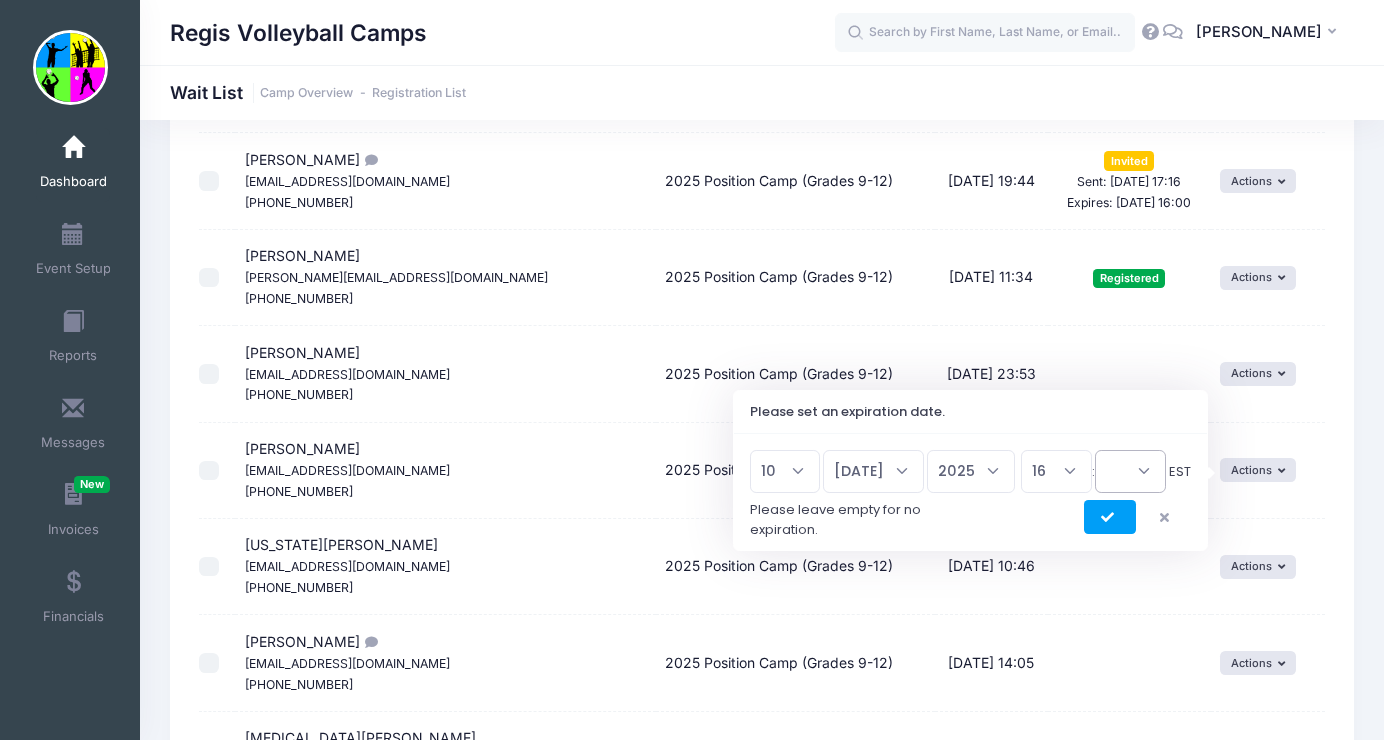 click on "00 15 30 45" at bounding box center (1130, 471) 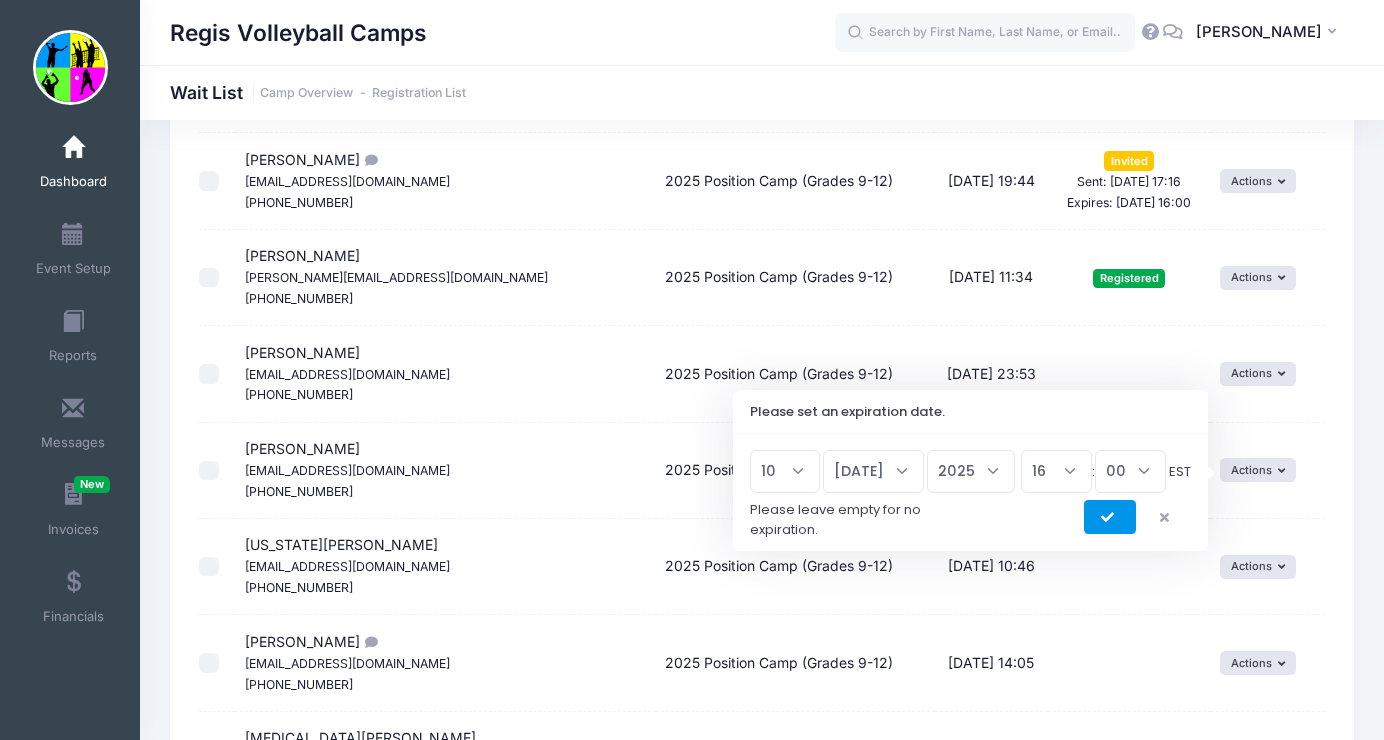 click at bounding box center [1110, 518] 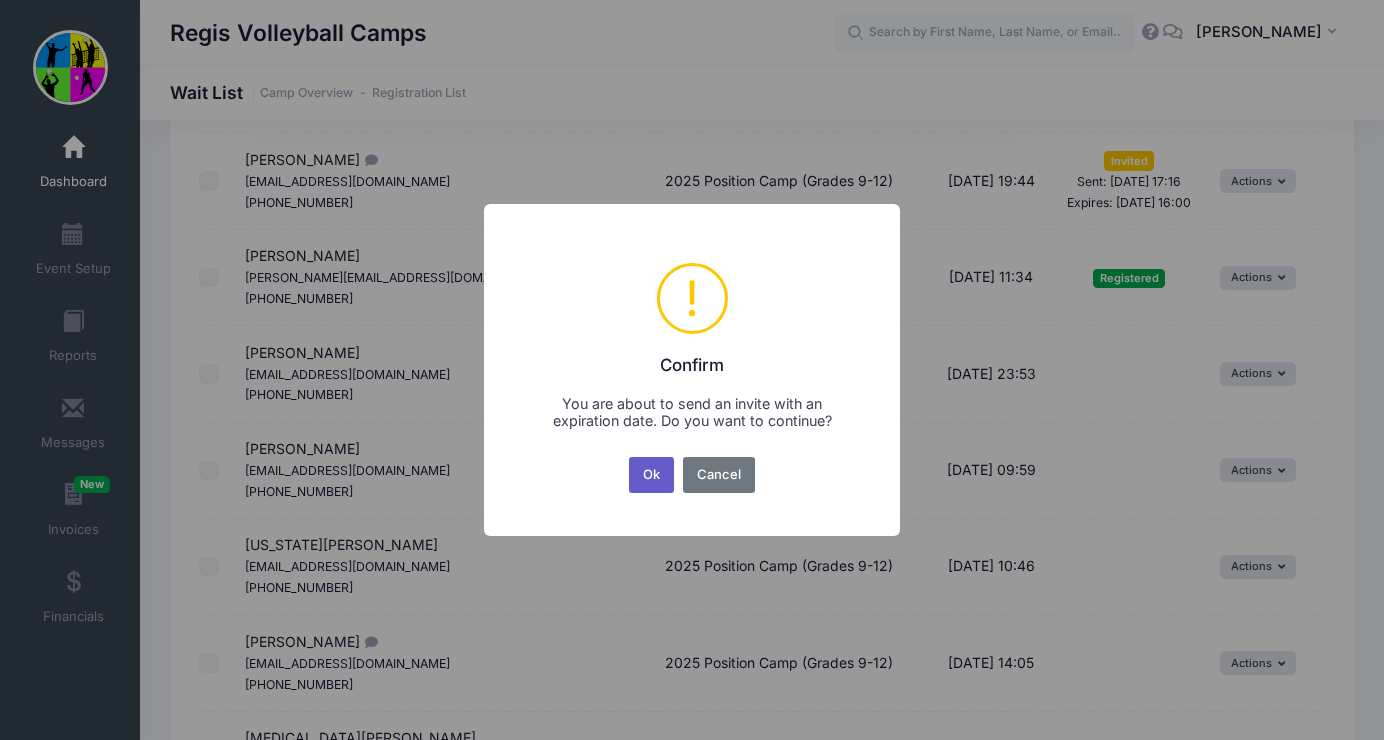 click on "Ok" at bounding box center [652, 475] 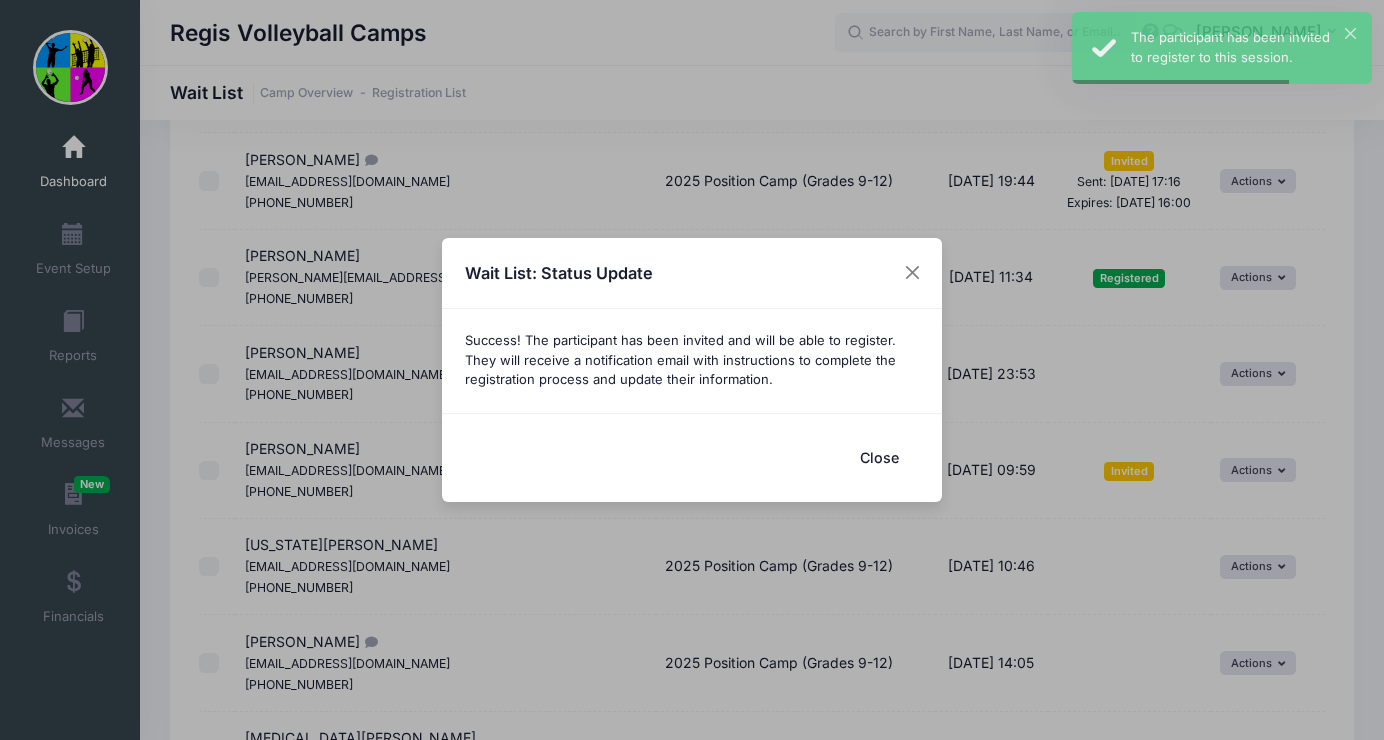 click on "Close" at bounding box center (879, 457) 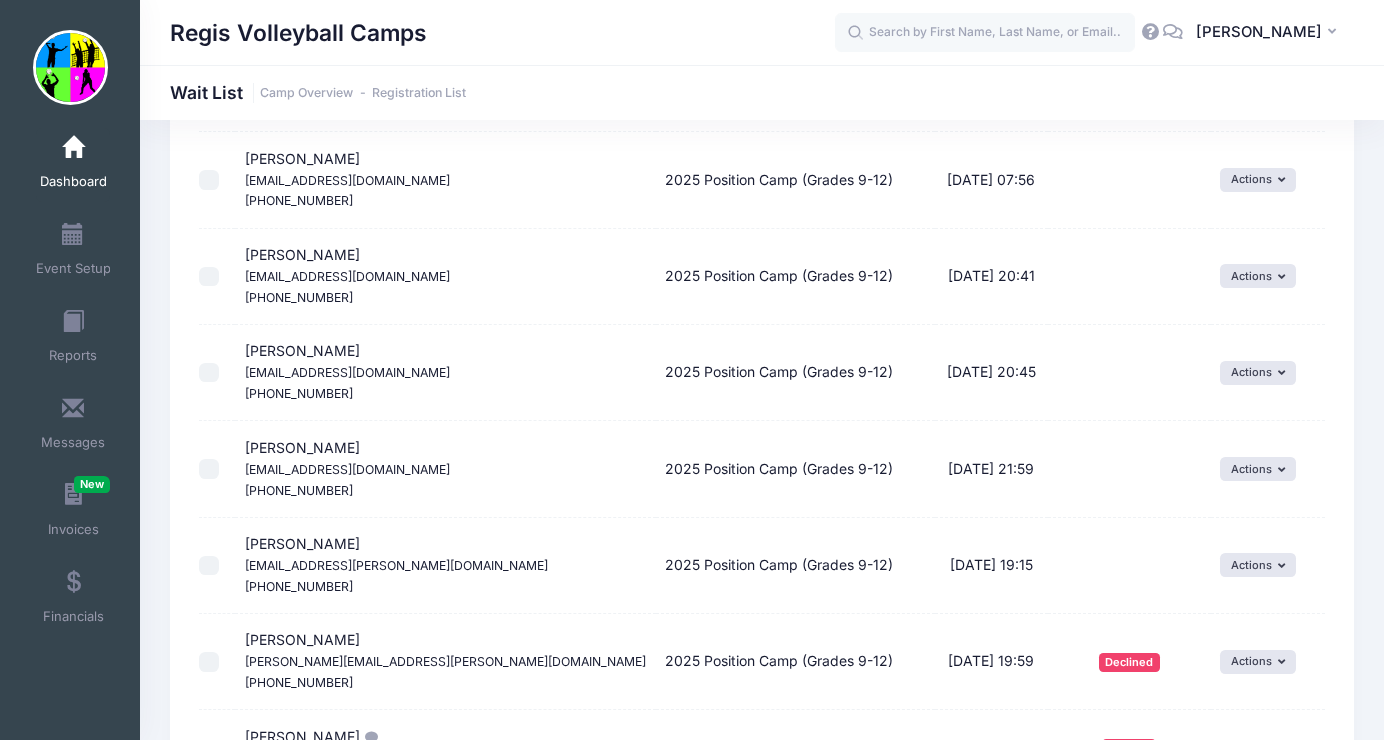 scroll, scrollTop: 2320, scrollLeft: 0, axis: vertical 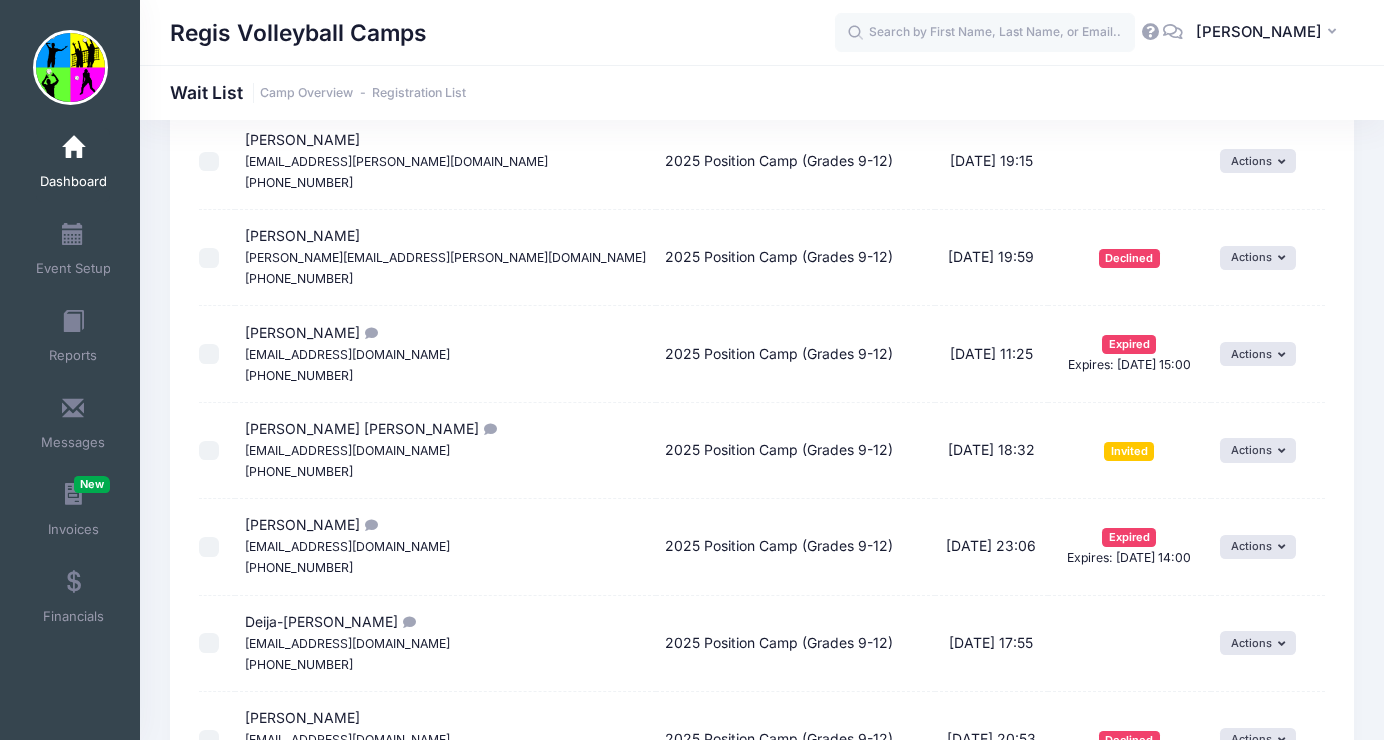 click at bounding box center (73, 148) 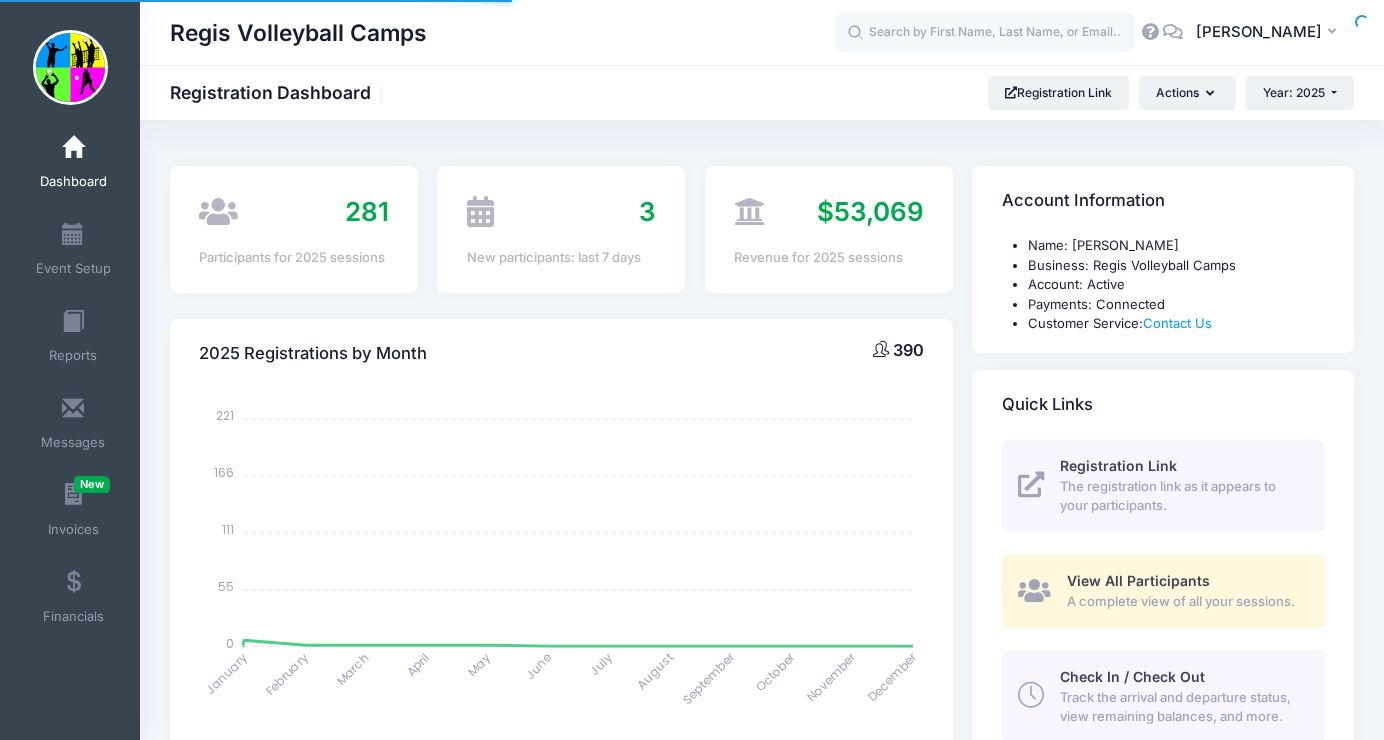 scroll, scrollTop: 0, scrollLeft: 0, axis: both 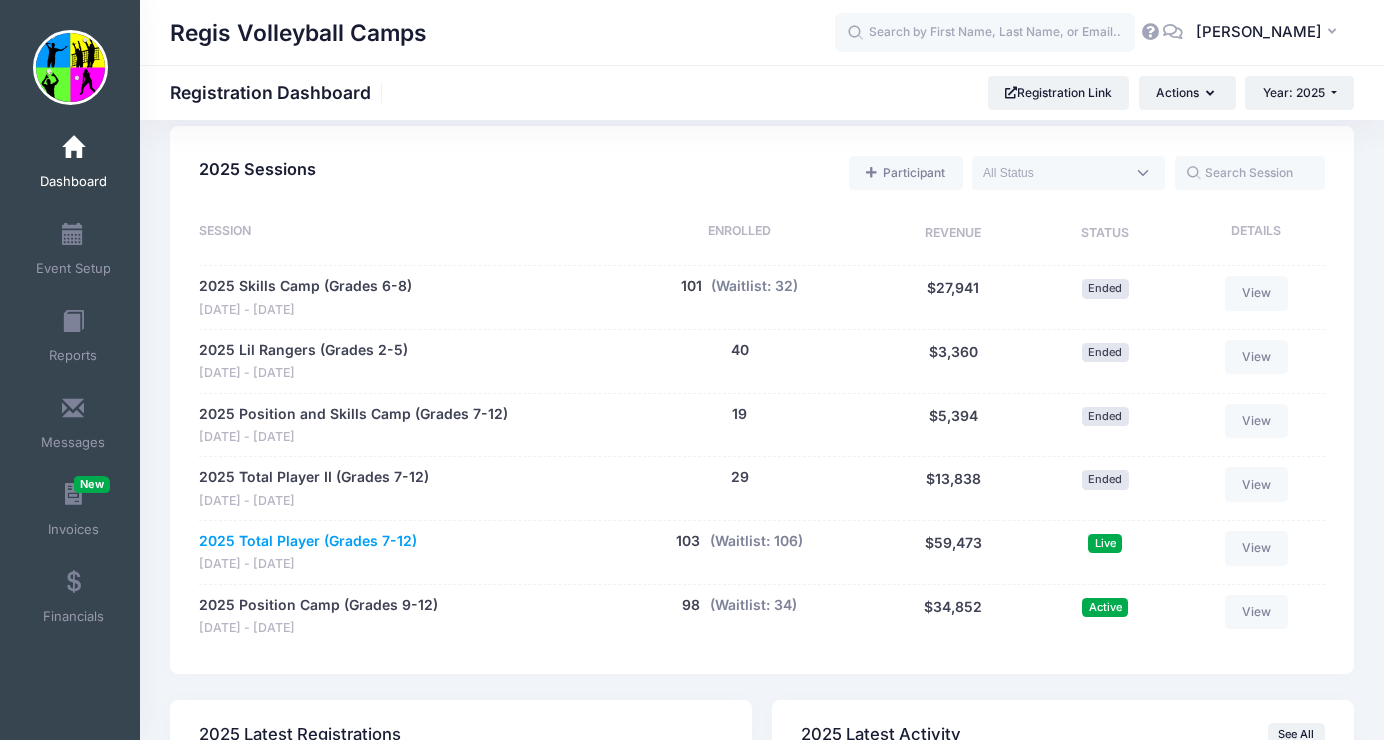 click on "2025 Total Player (Grades 7-12)" at bounding box center (308, 541) 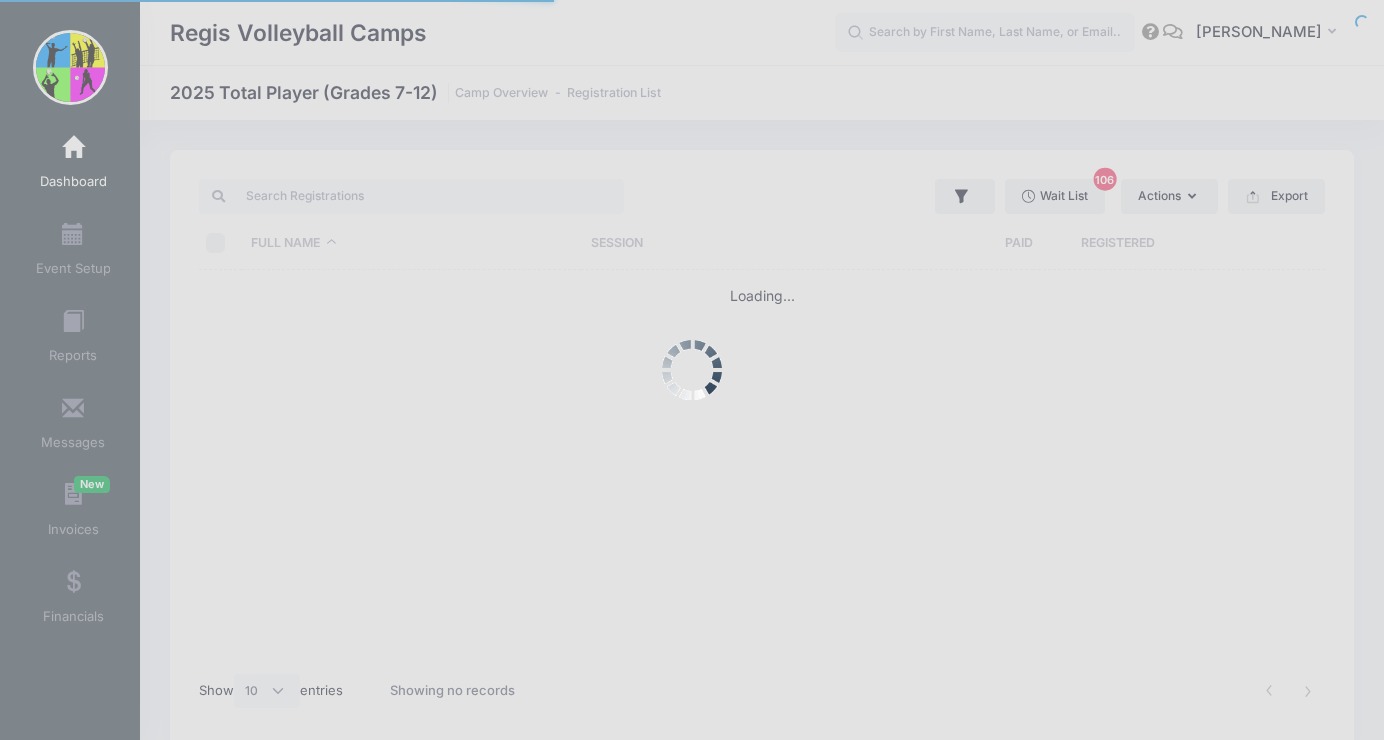select on "10" 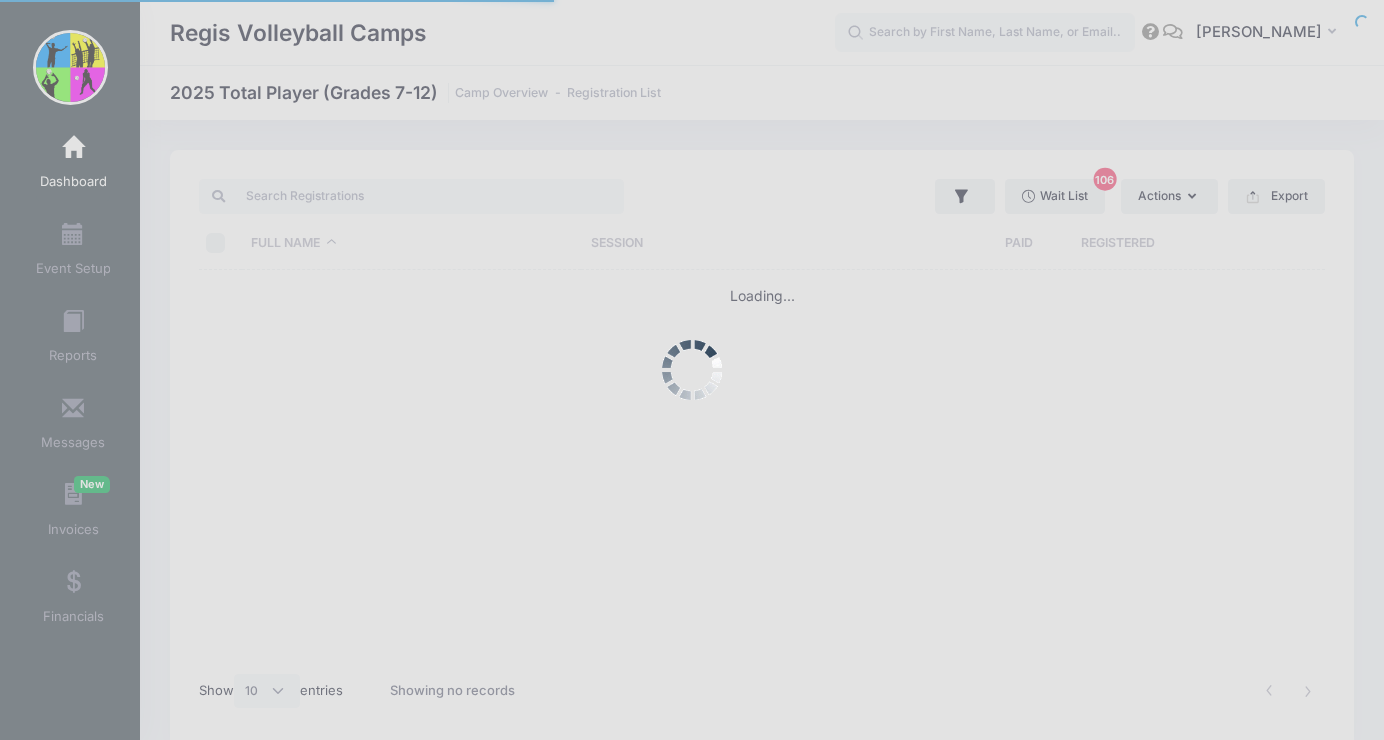 scroll, scrollTop: 0, scrollLeft: 0, axis: both 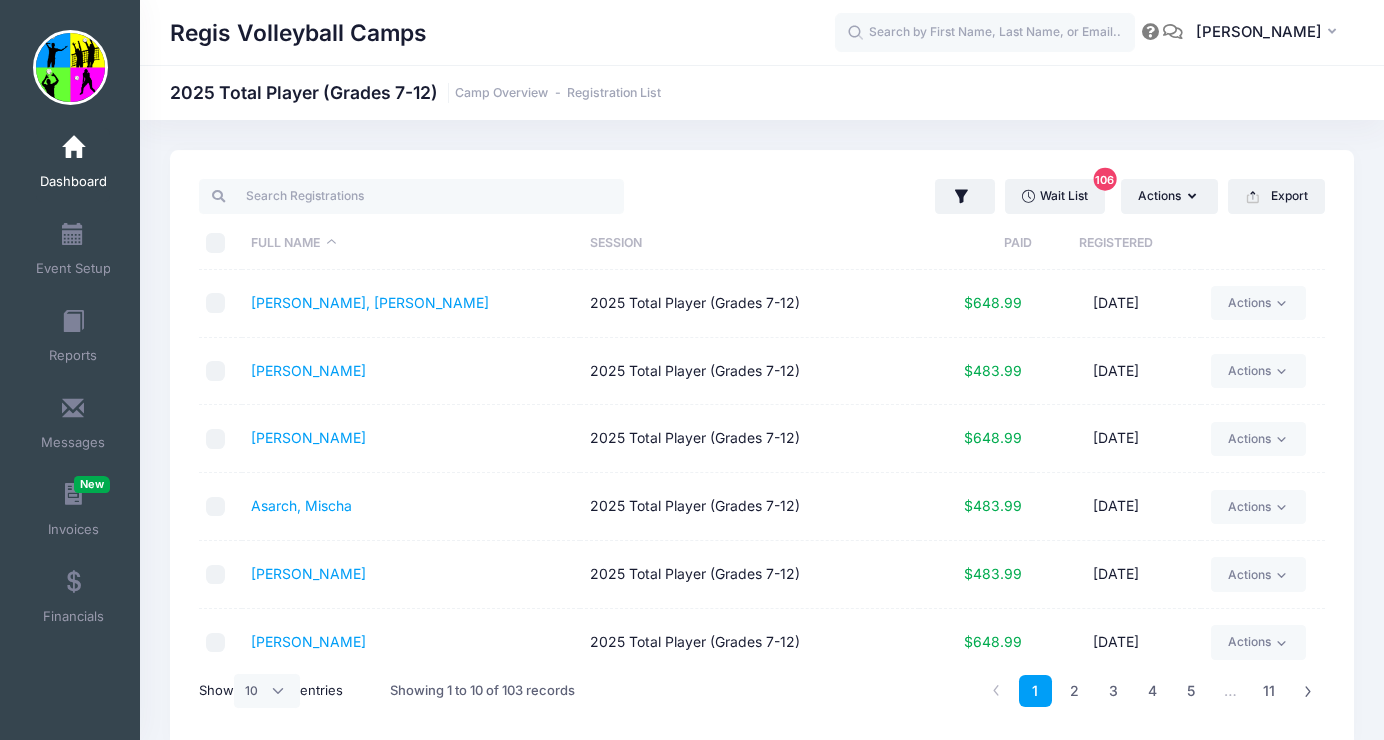 click on "Paid" at bounding box center [975, 243] 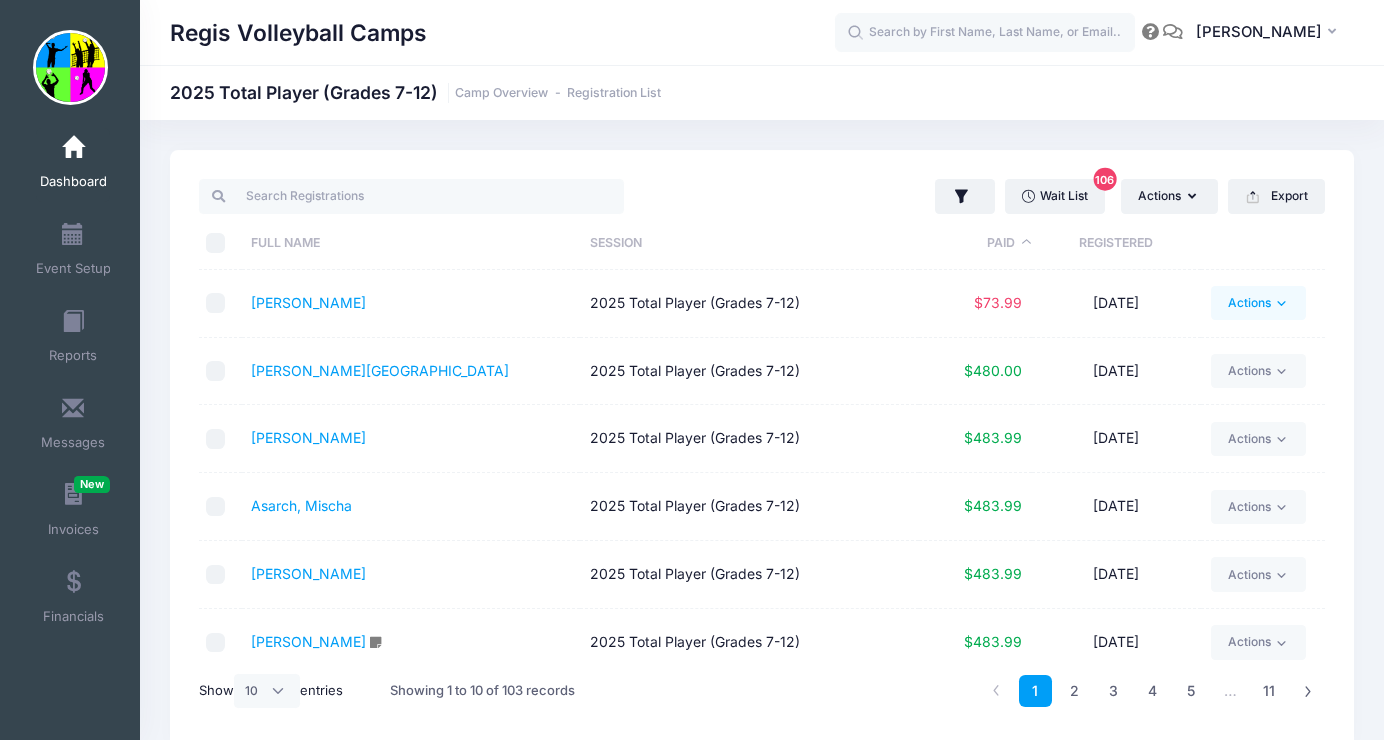 click on "Actions" at bounding box center (1258, 303) 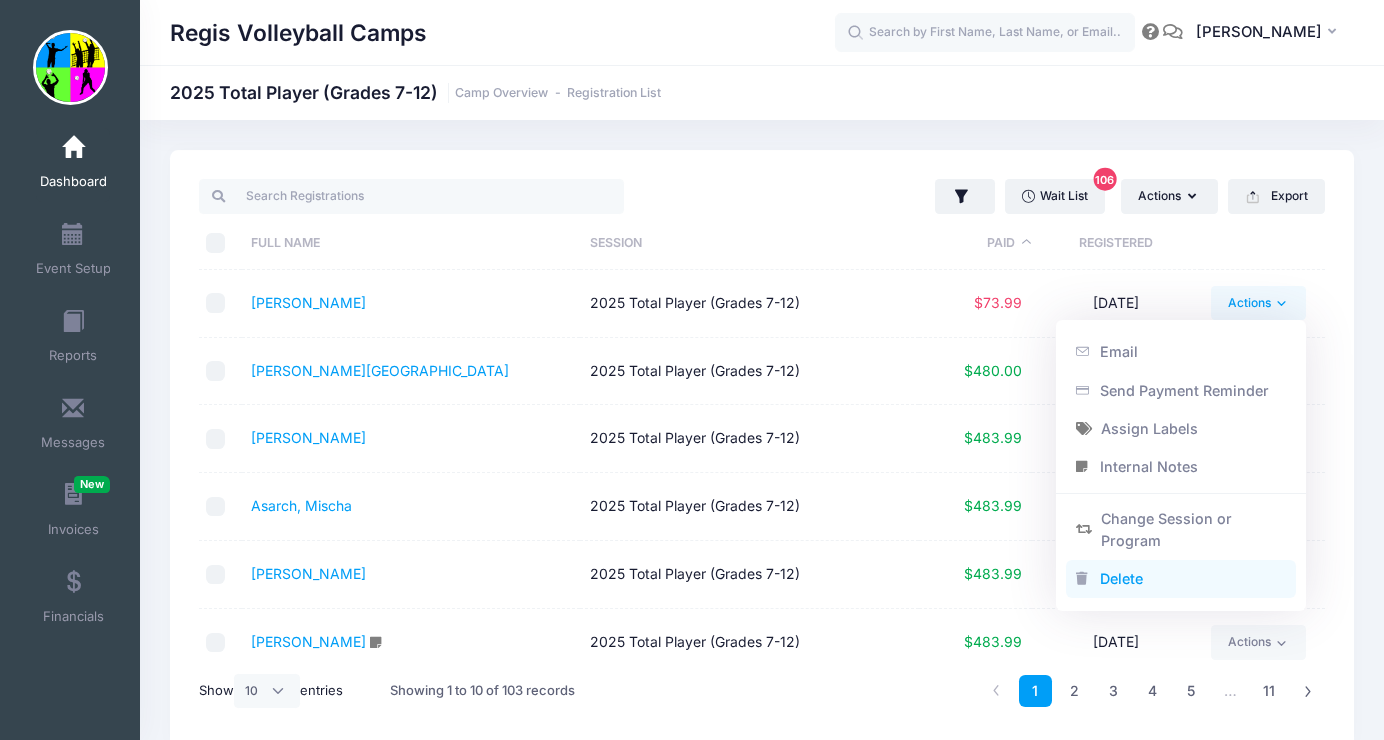 click on "Delete" at bounding box center (1181, 579) 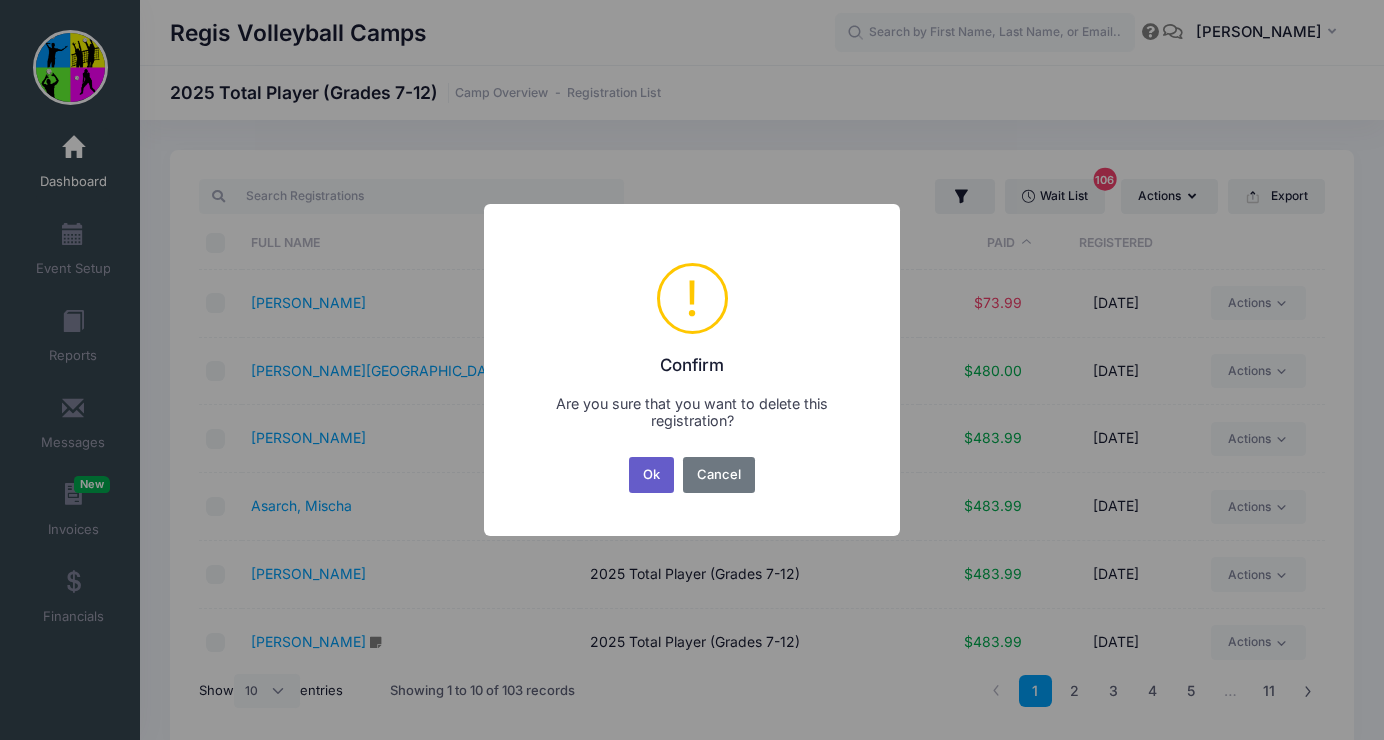 click on "Ok" at bounding box center (652, 475) 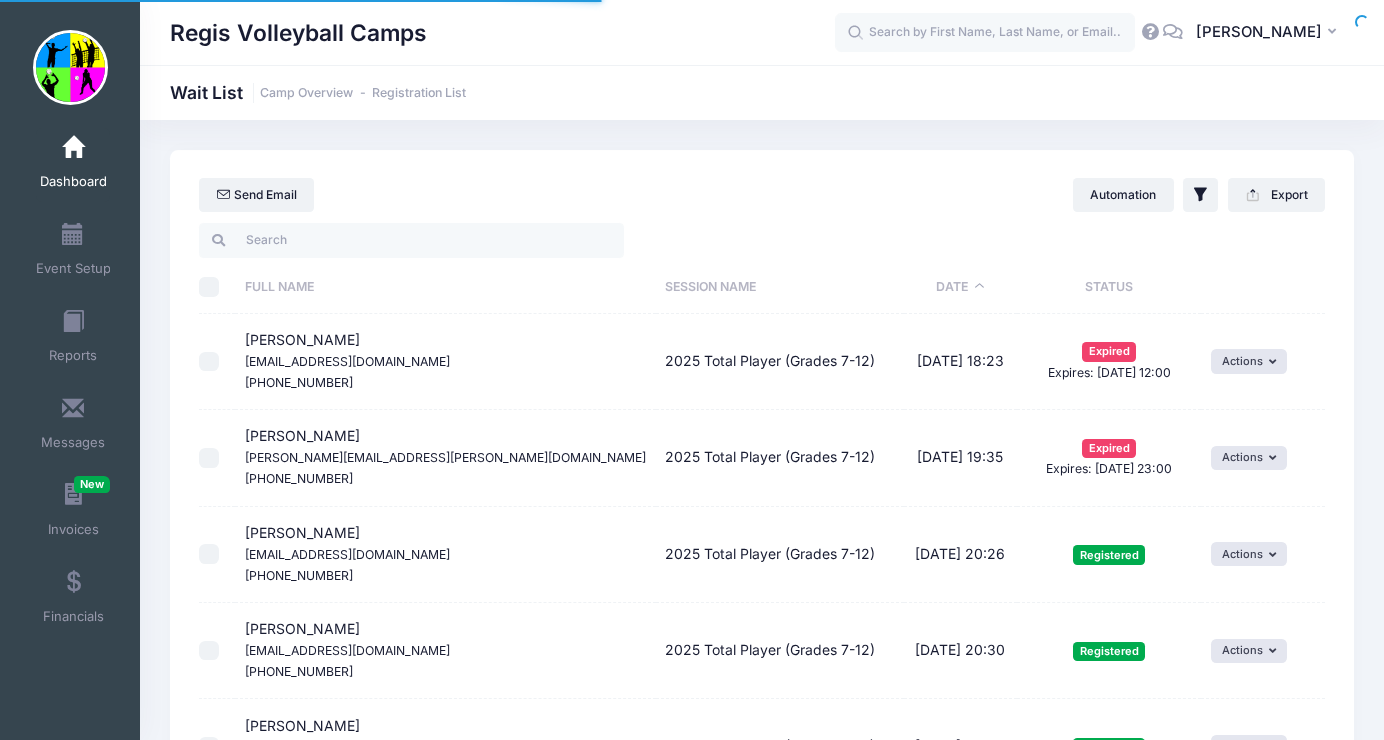 select on "50" 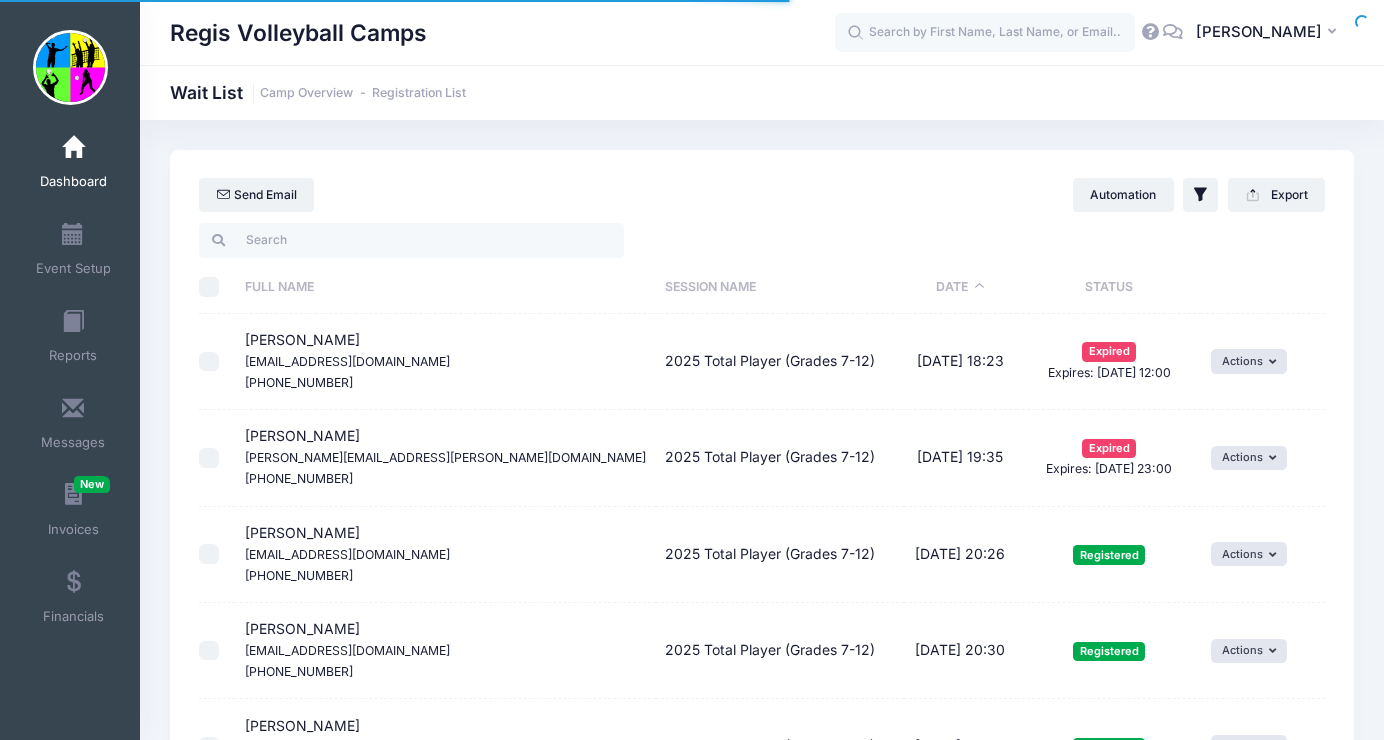 scroll, scrollTop: 0, scrollLeft: 0, axis: both 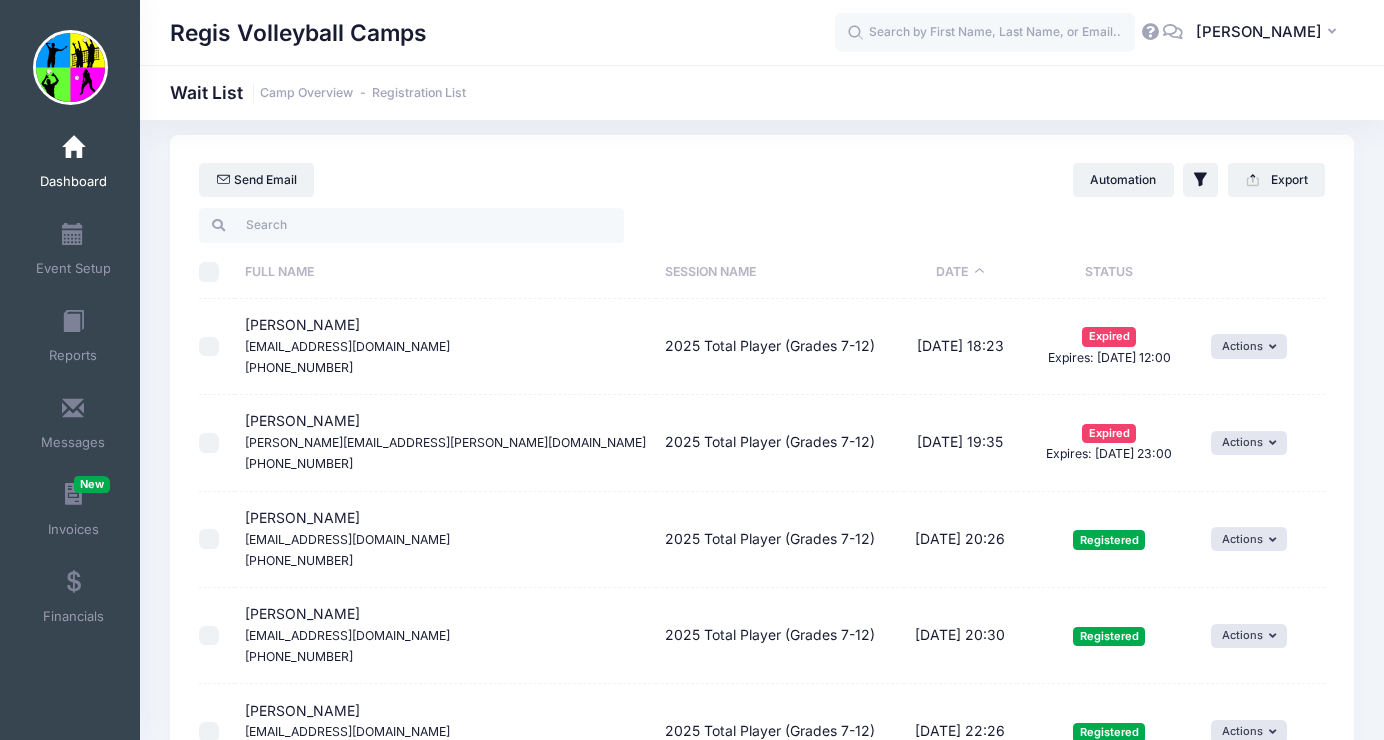click at bounding box center [73, 148] 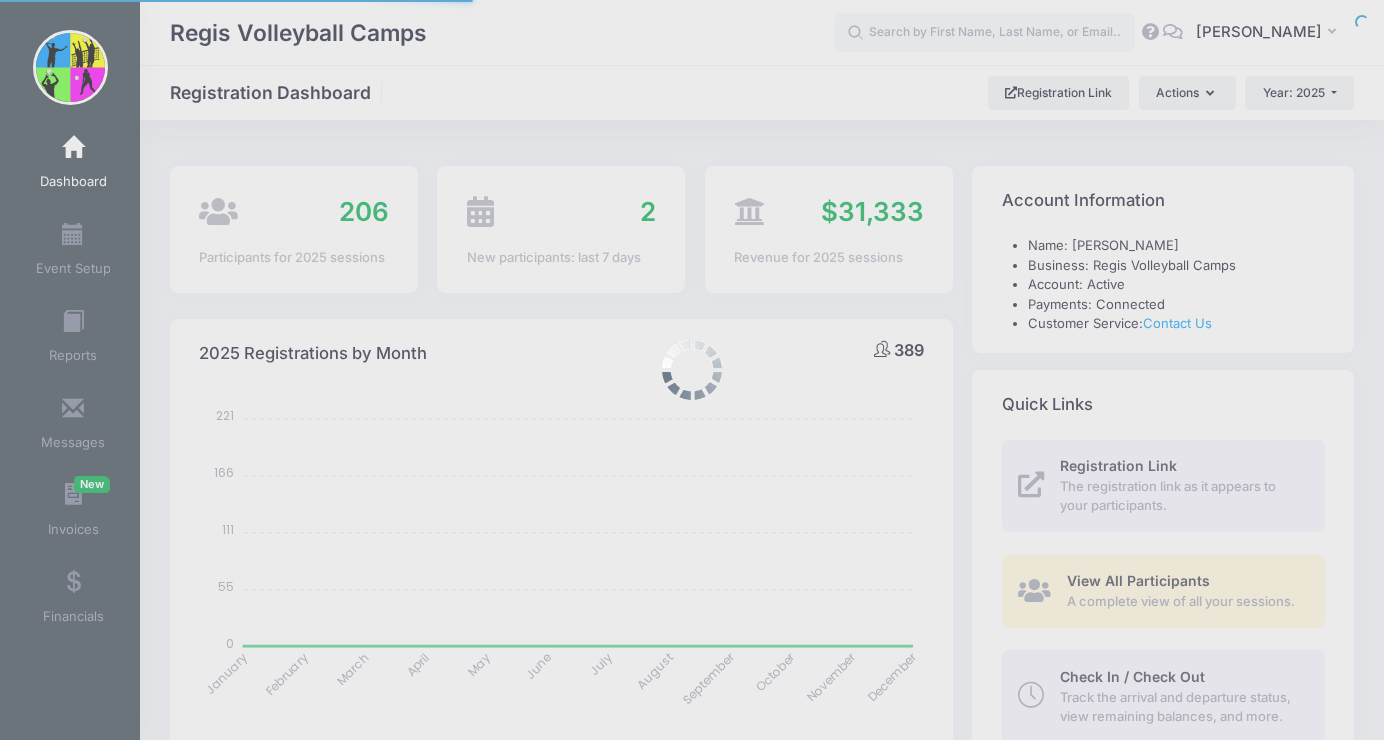 select 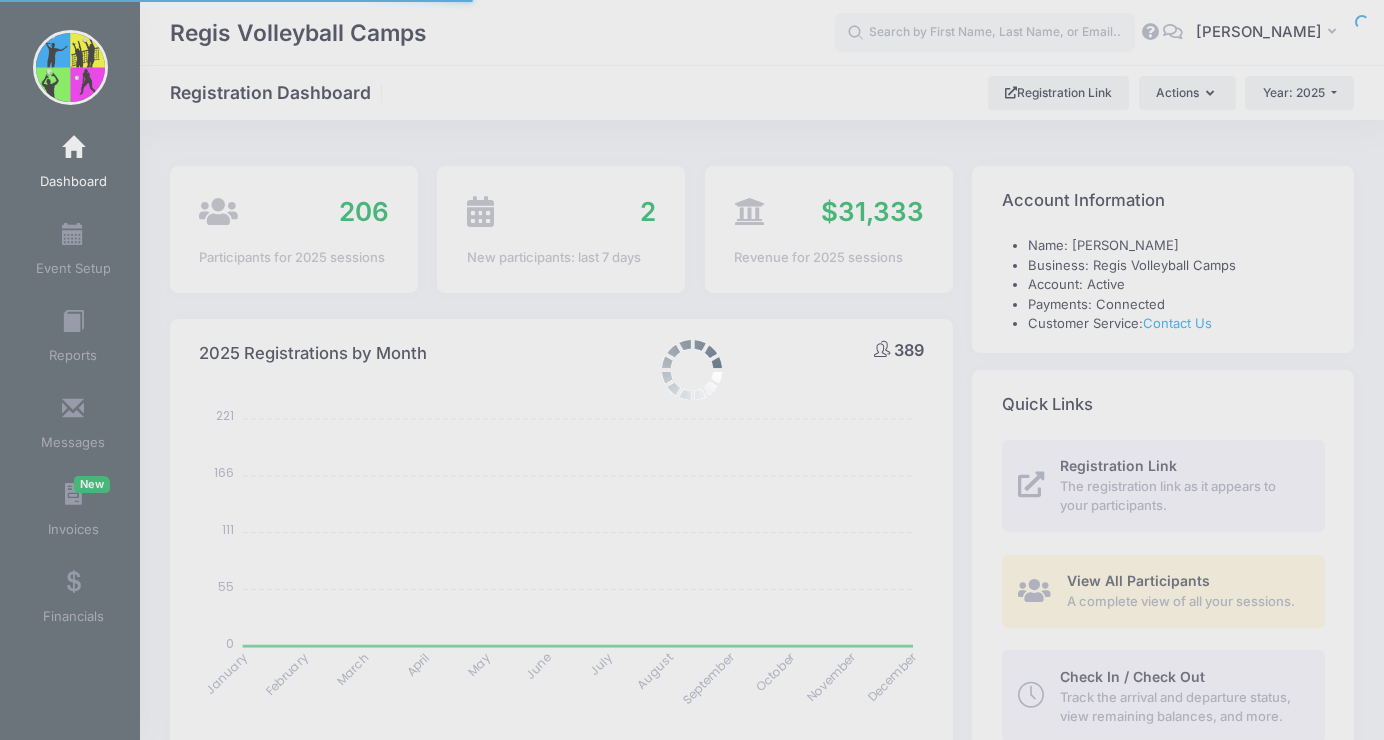 scroll, scrollTop: 0, scrollLeft: 0, axis: both 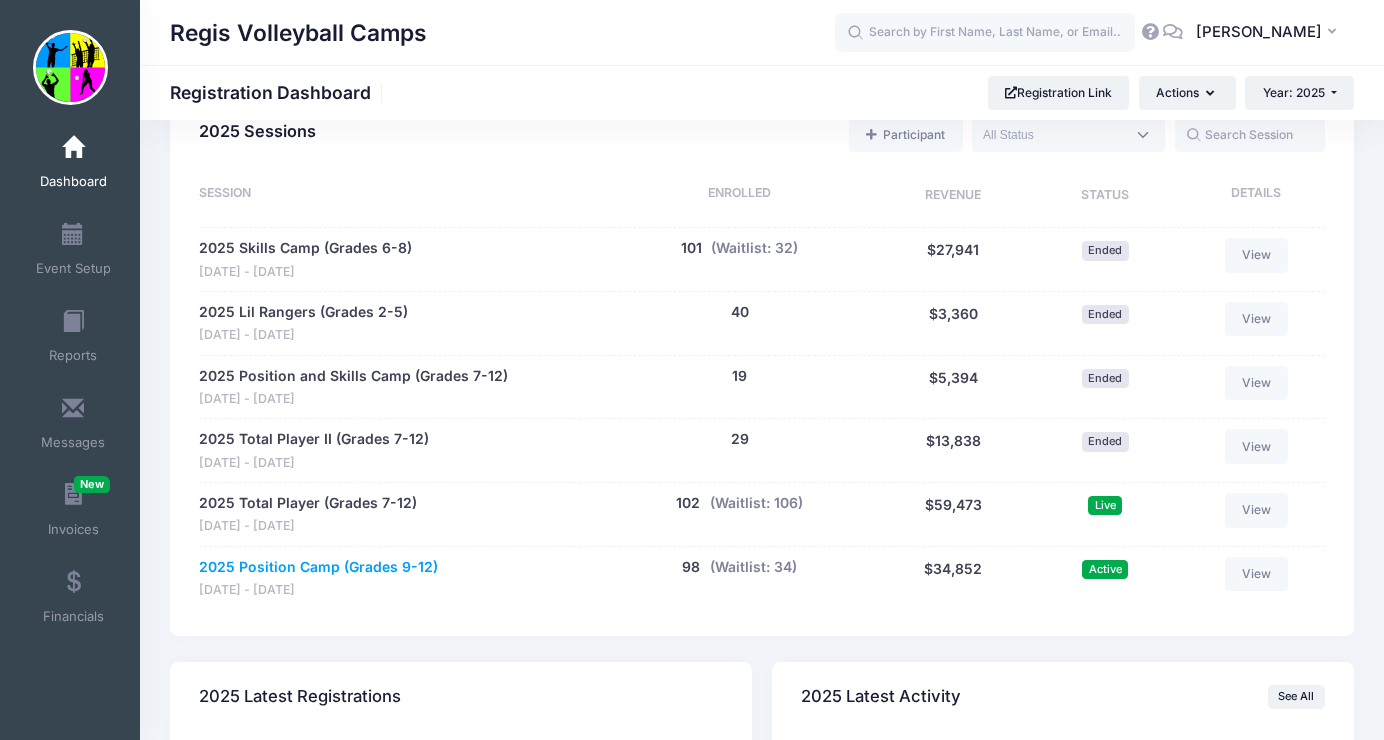 click on "2025 Position Camp (Grades 9-12)" at bounding box center [318, 567] 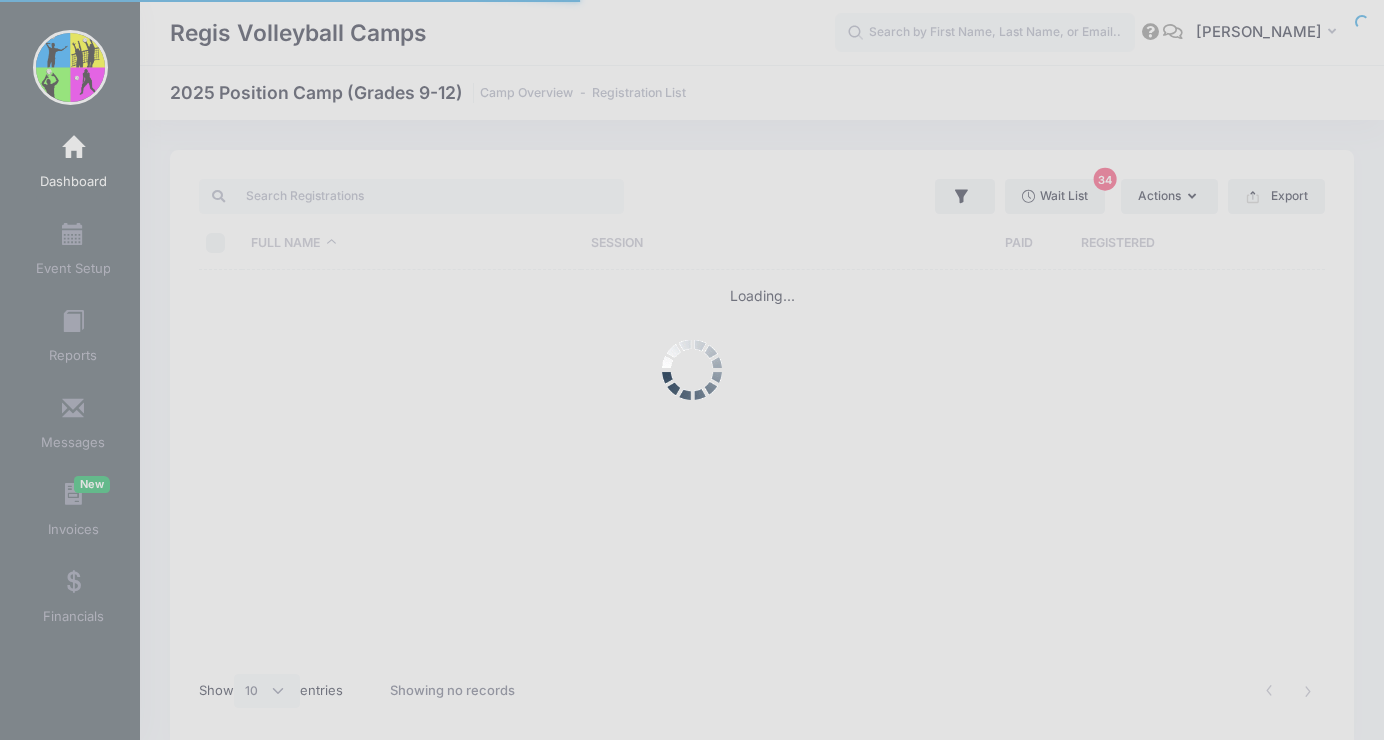 scroll, scrollTop: 0, scrollLeft: 0, axis: both 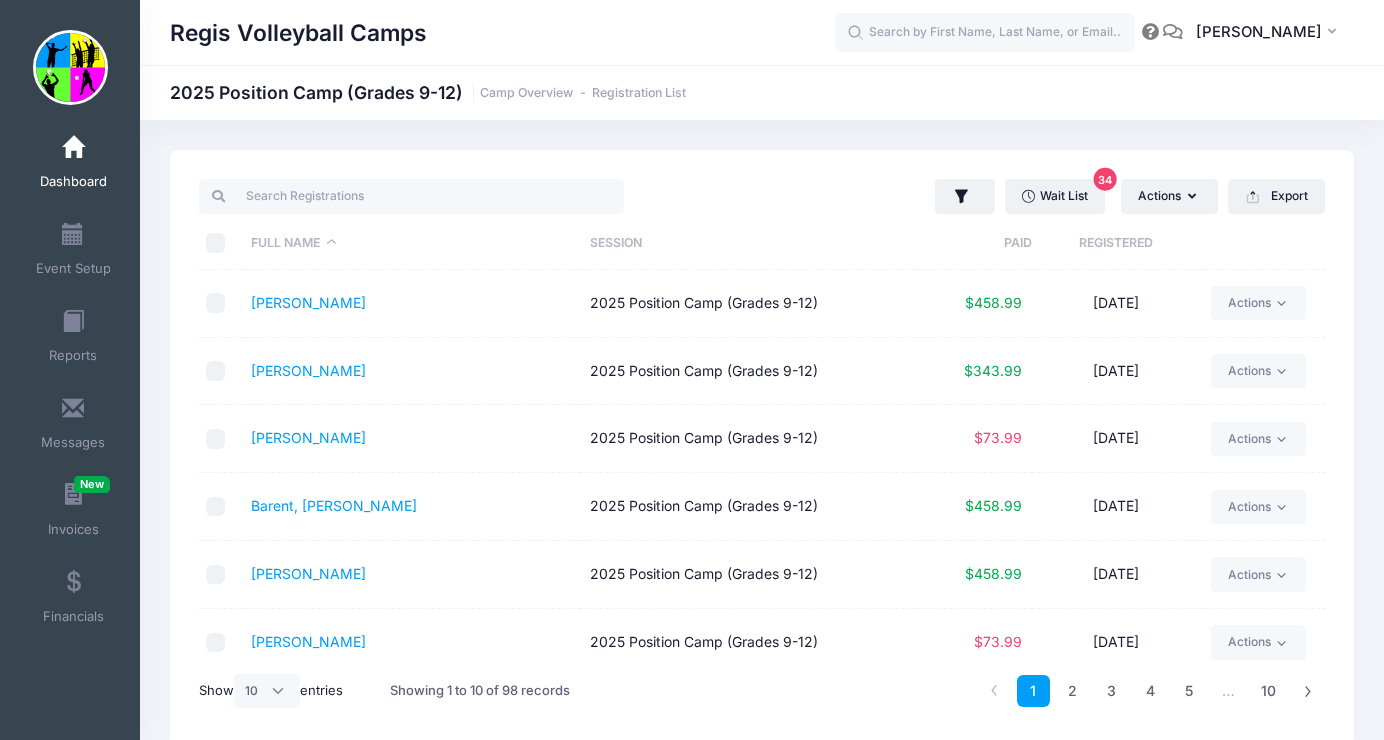 click on "Paid" at bounding box center [975, 243] 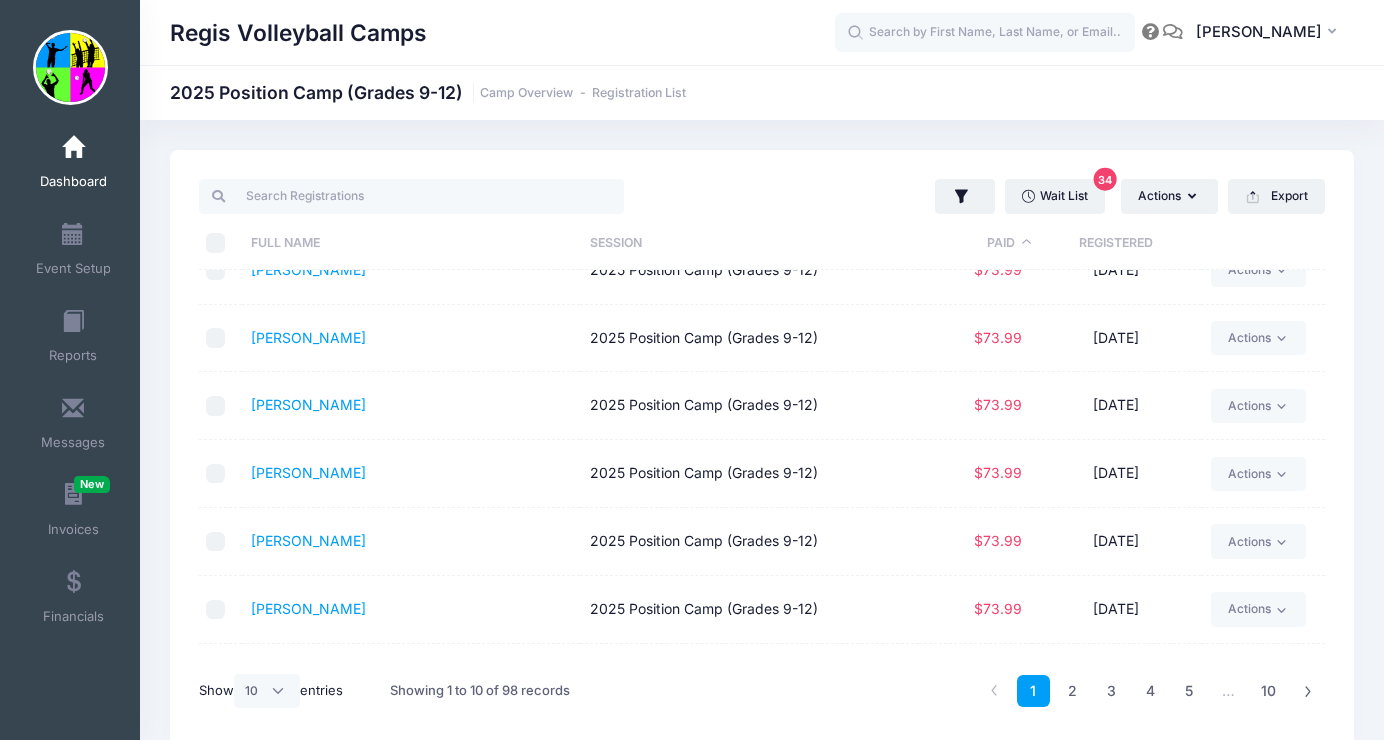 scroll, scrollTop: 287, scrollLeft: 0, axis: vertical 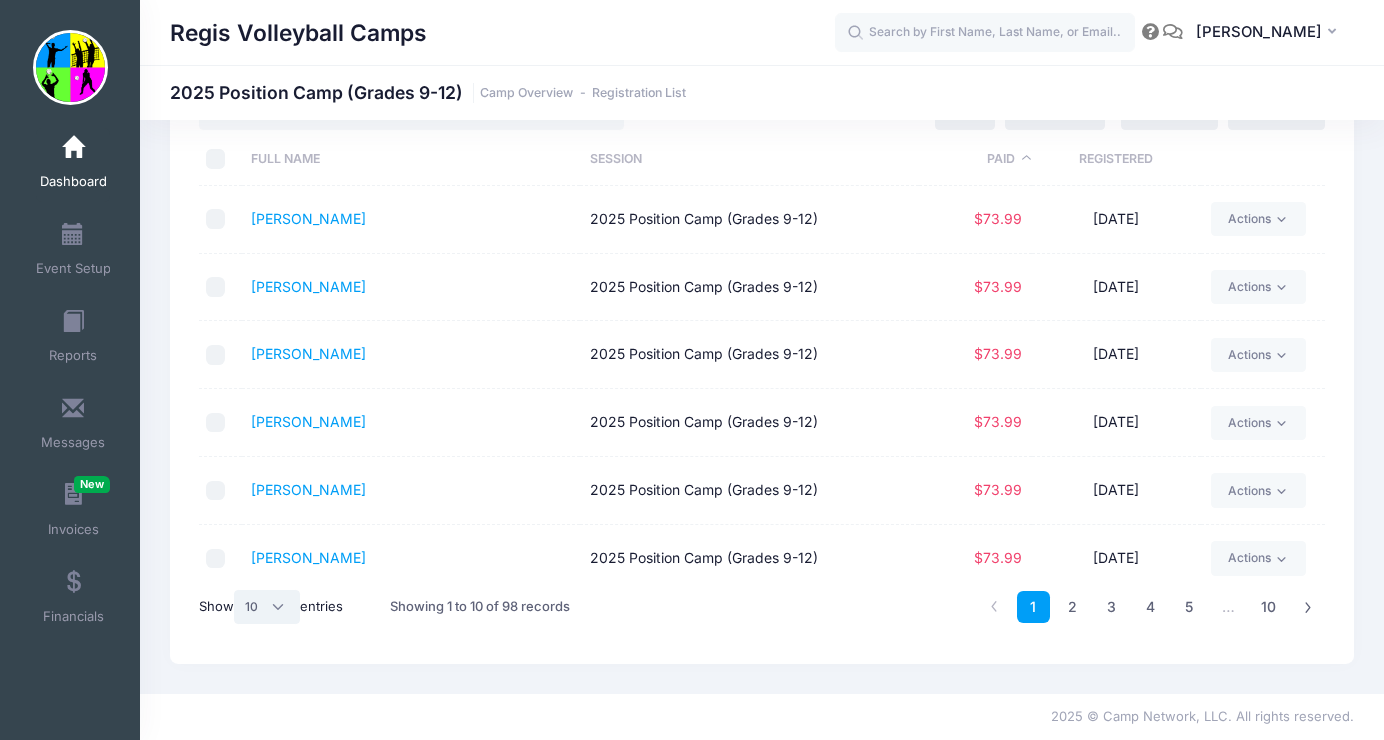click on "All 10 25 50" at bounding box center (267, 607) 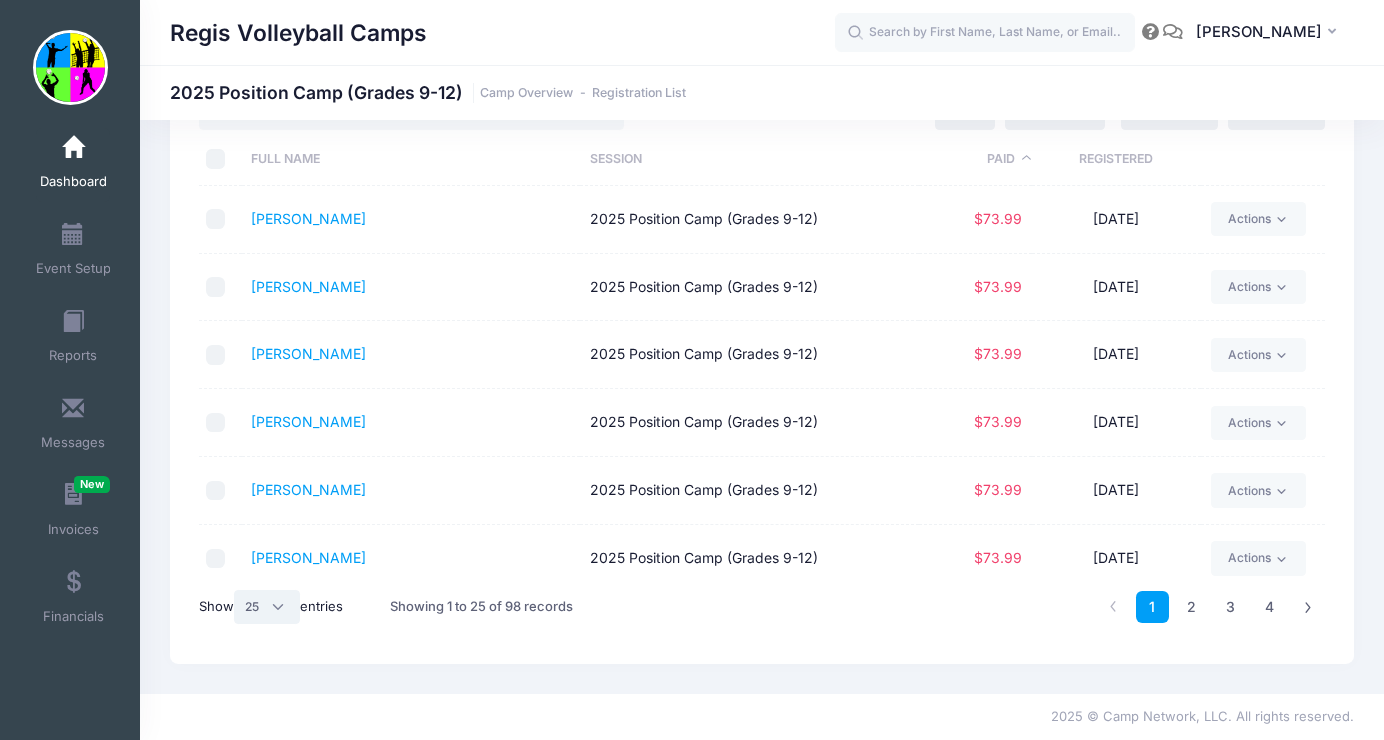 scroll, scrollTop: 0, scrollLeft: 0, axis: both 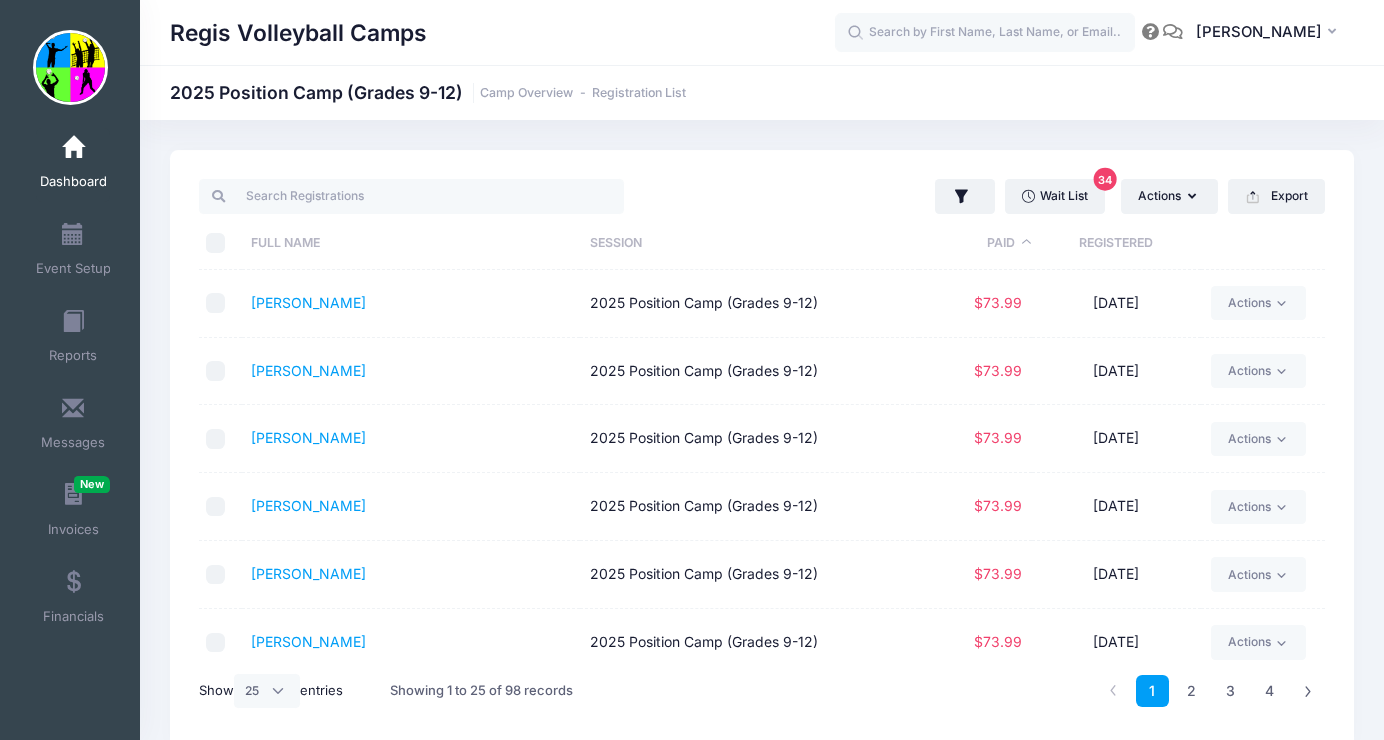 click on "Paid" at bounding box center (975, 243) 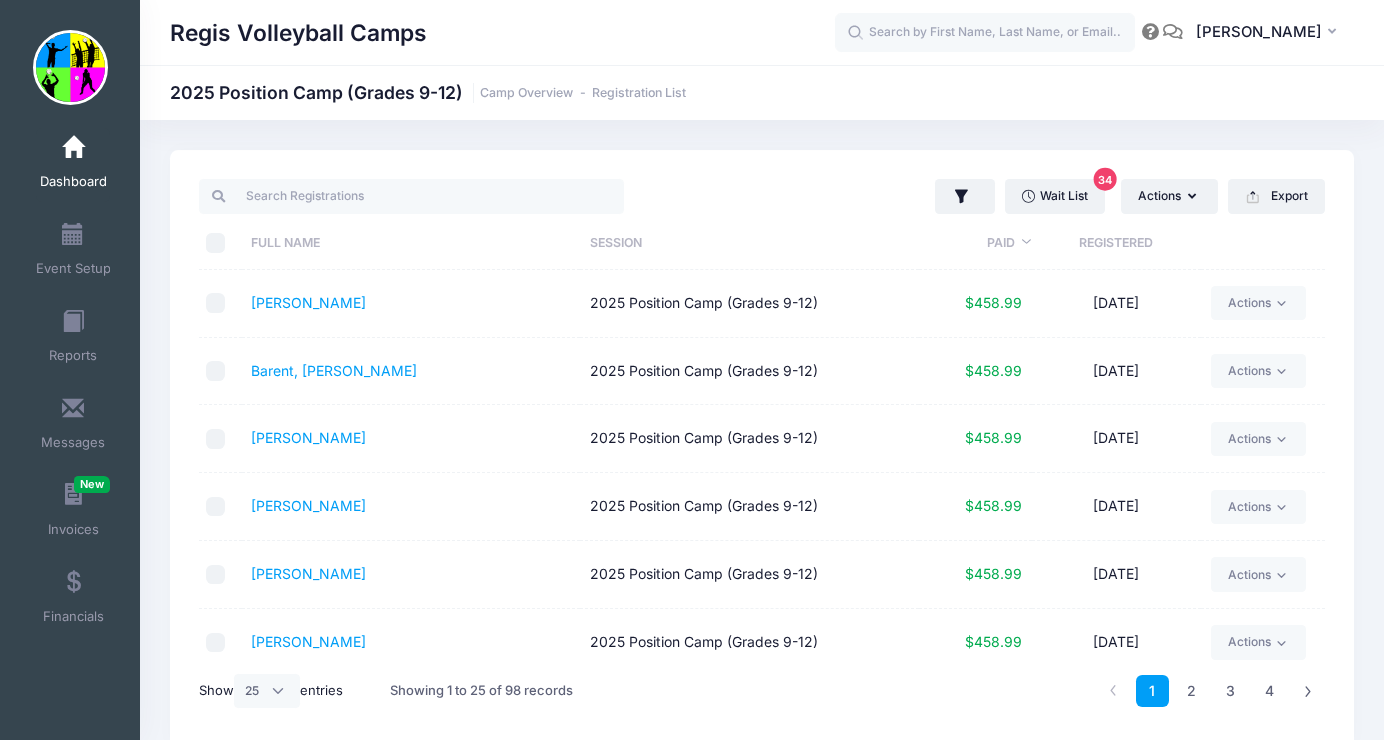 click on "Paid" at bounding box center (975, 243) 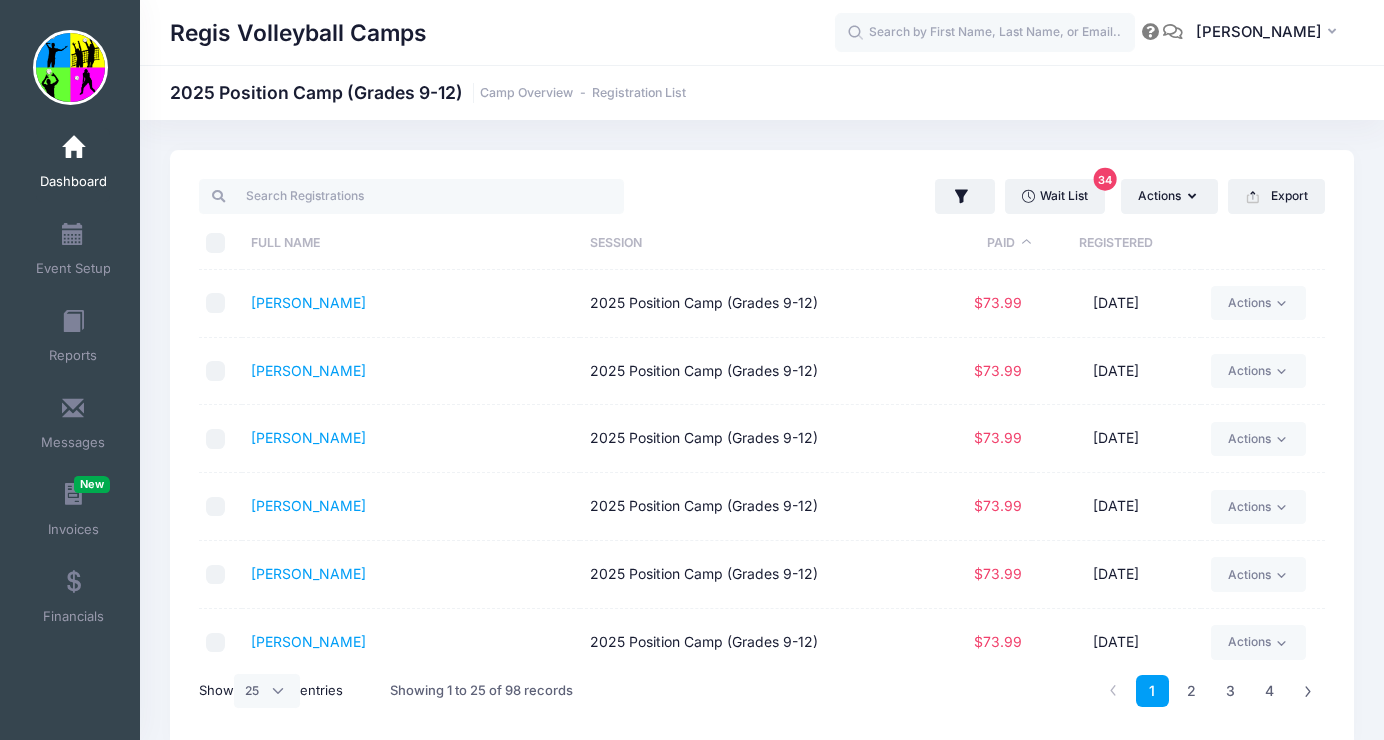 click at bounding box center [216, 243] 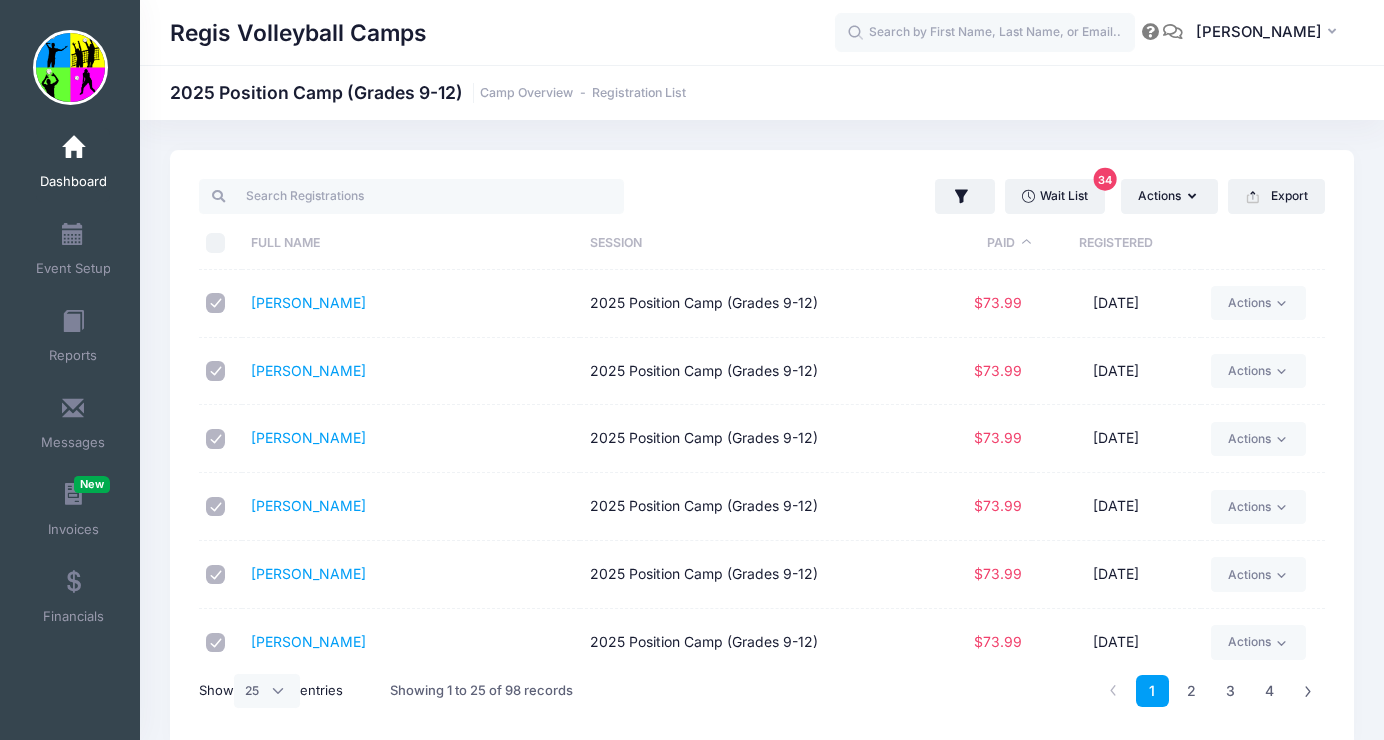 checkbox on "true" 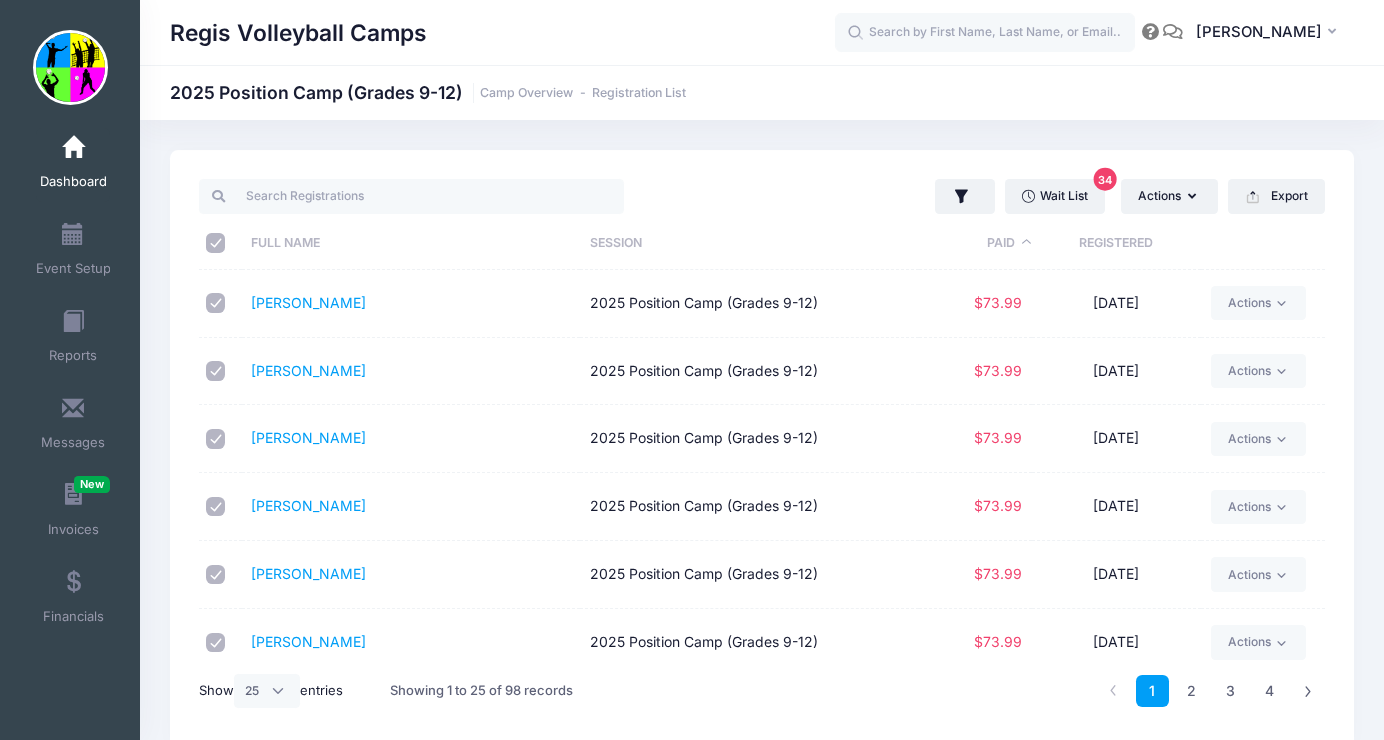 checkbox on "true" 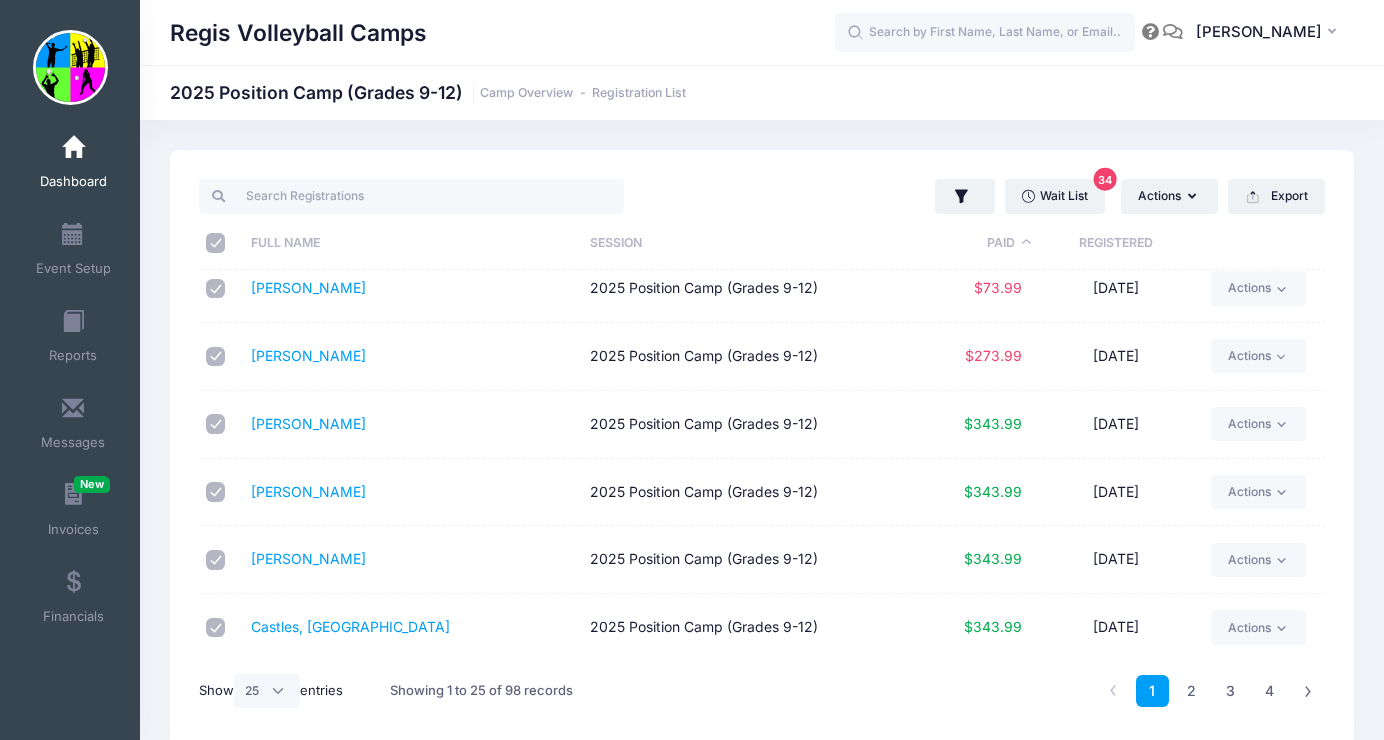 scroll, scrollTop: 1012, scrollLeft: 0, axis: vertical 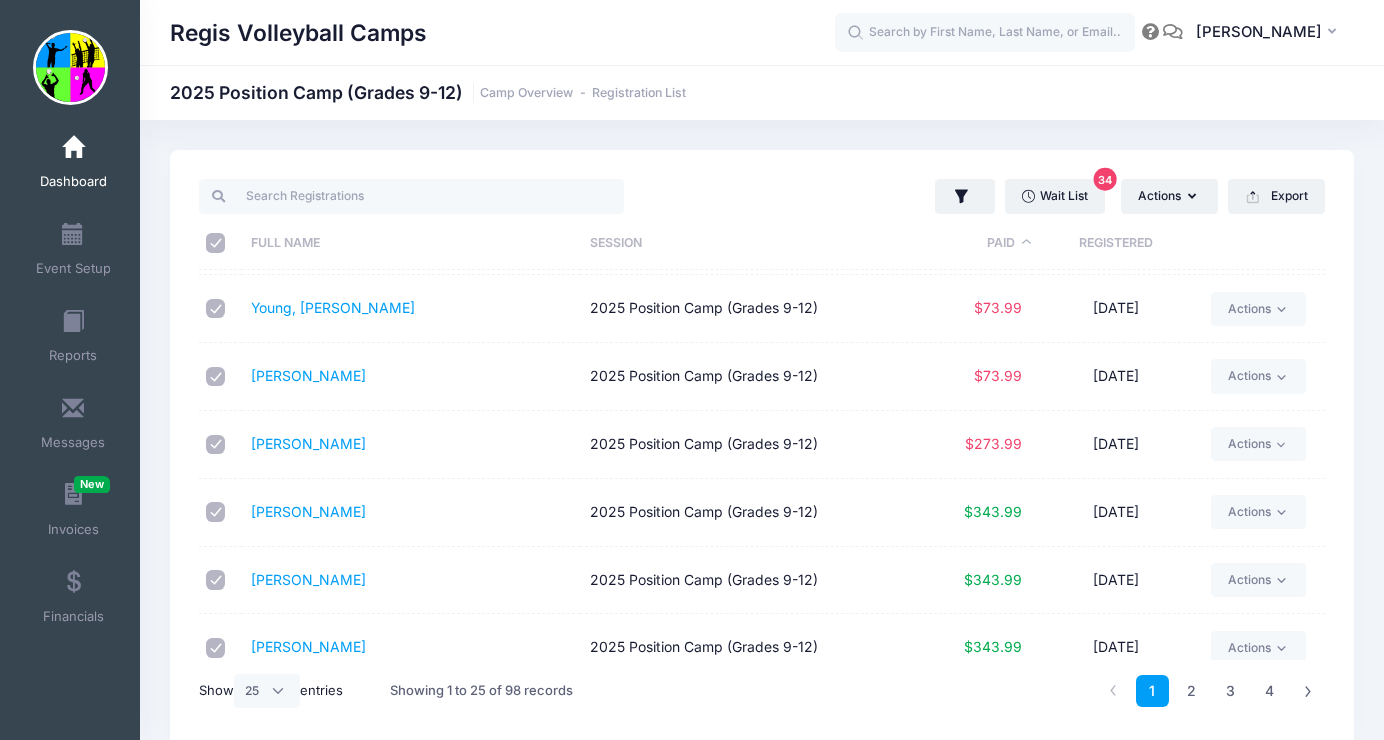 click at bounding box center (216, 512) 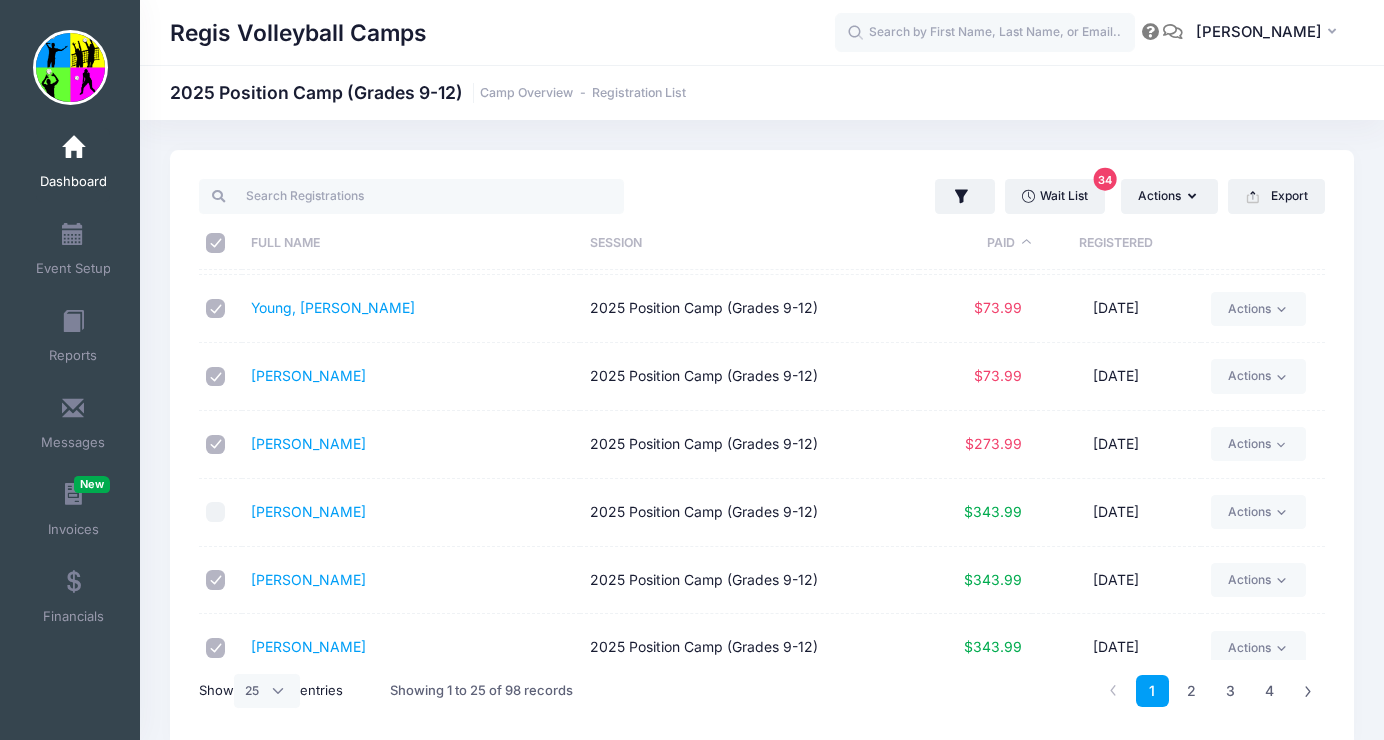 click at bounding box center (216, 580) 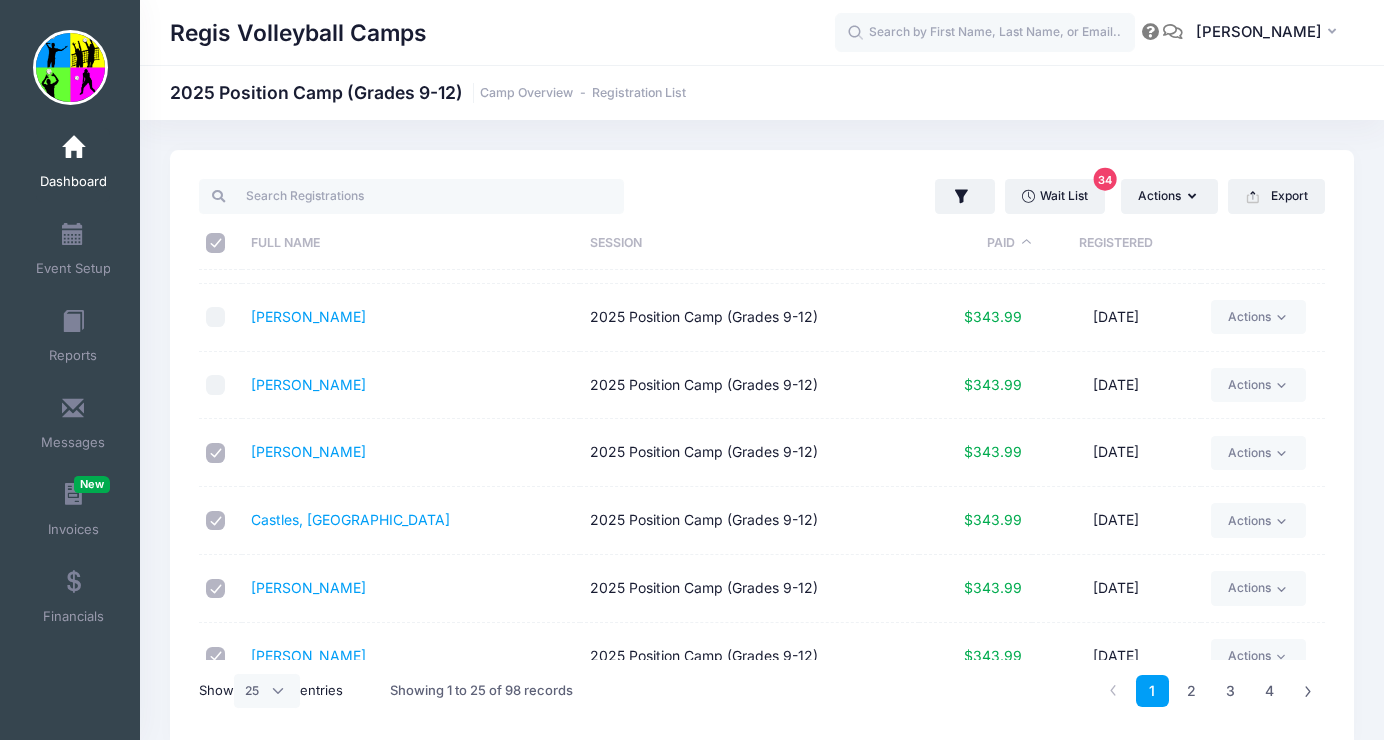 scroll, scrollTop: 1209, scrollLeft: 0, axis: vertical 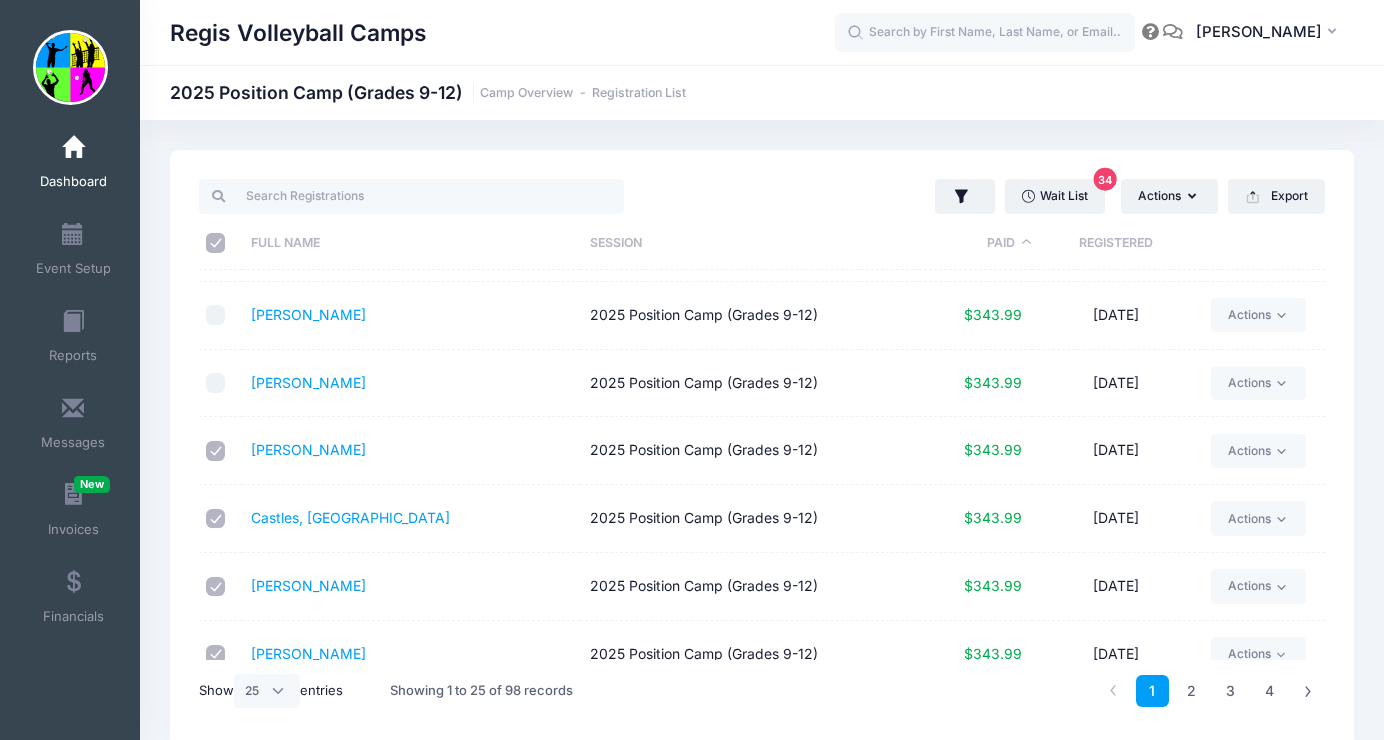 click at bounding box center (216, 451) 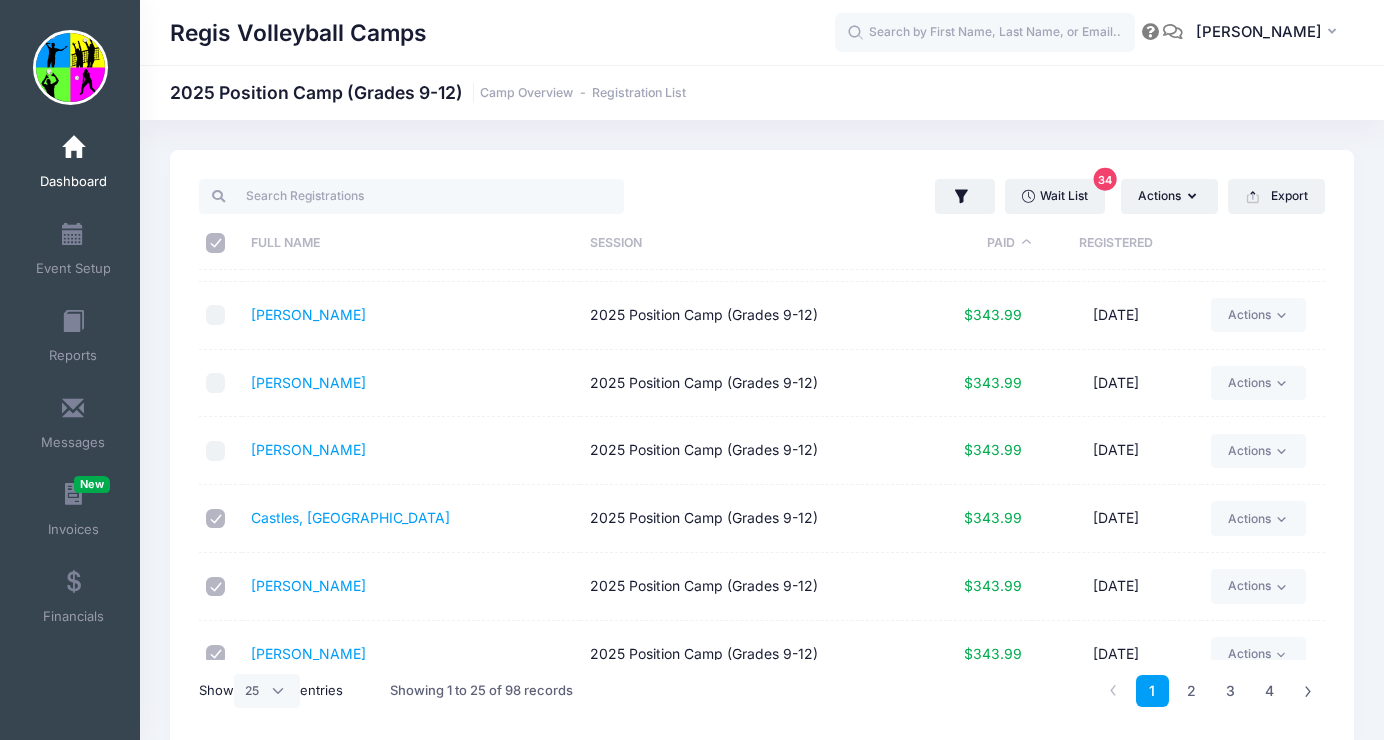 click at bounding box center [216, 519] 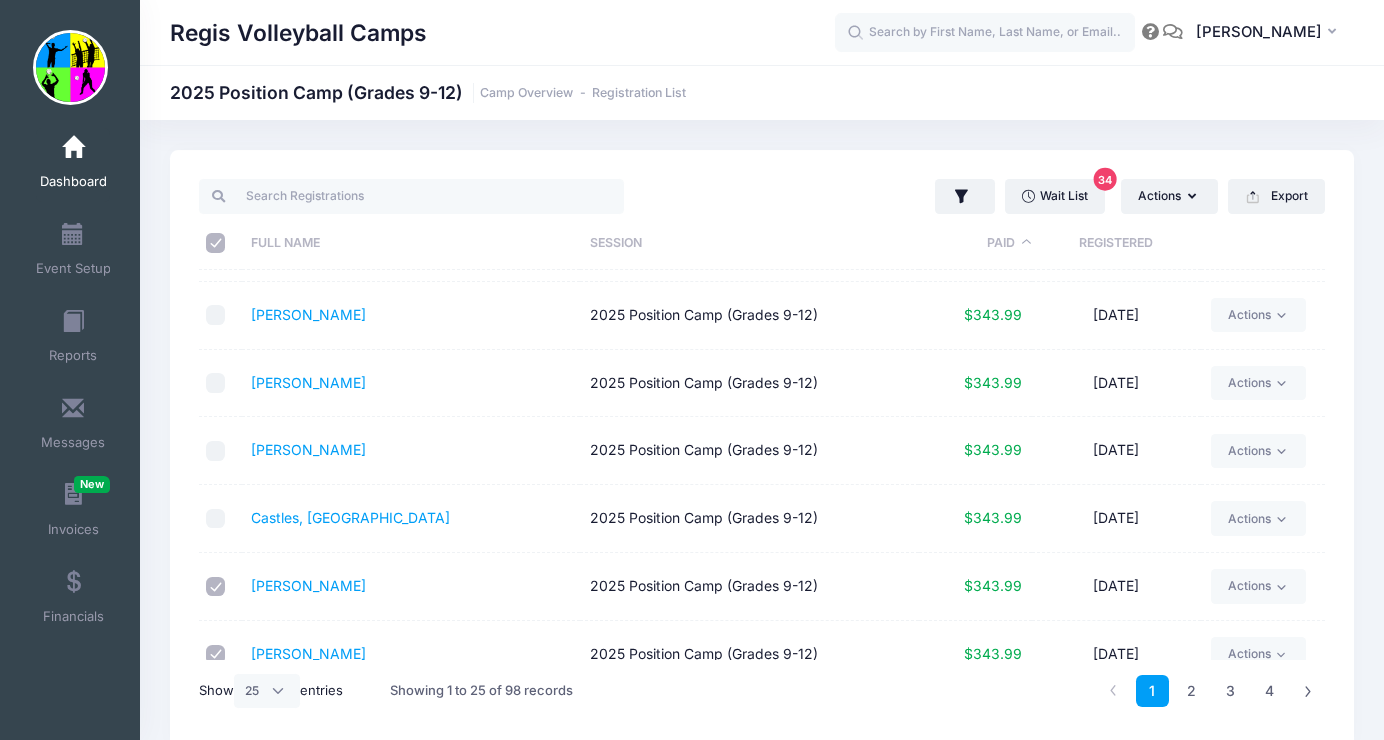 click at bounding box center (220, 587) 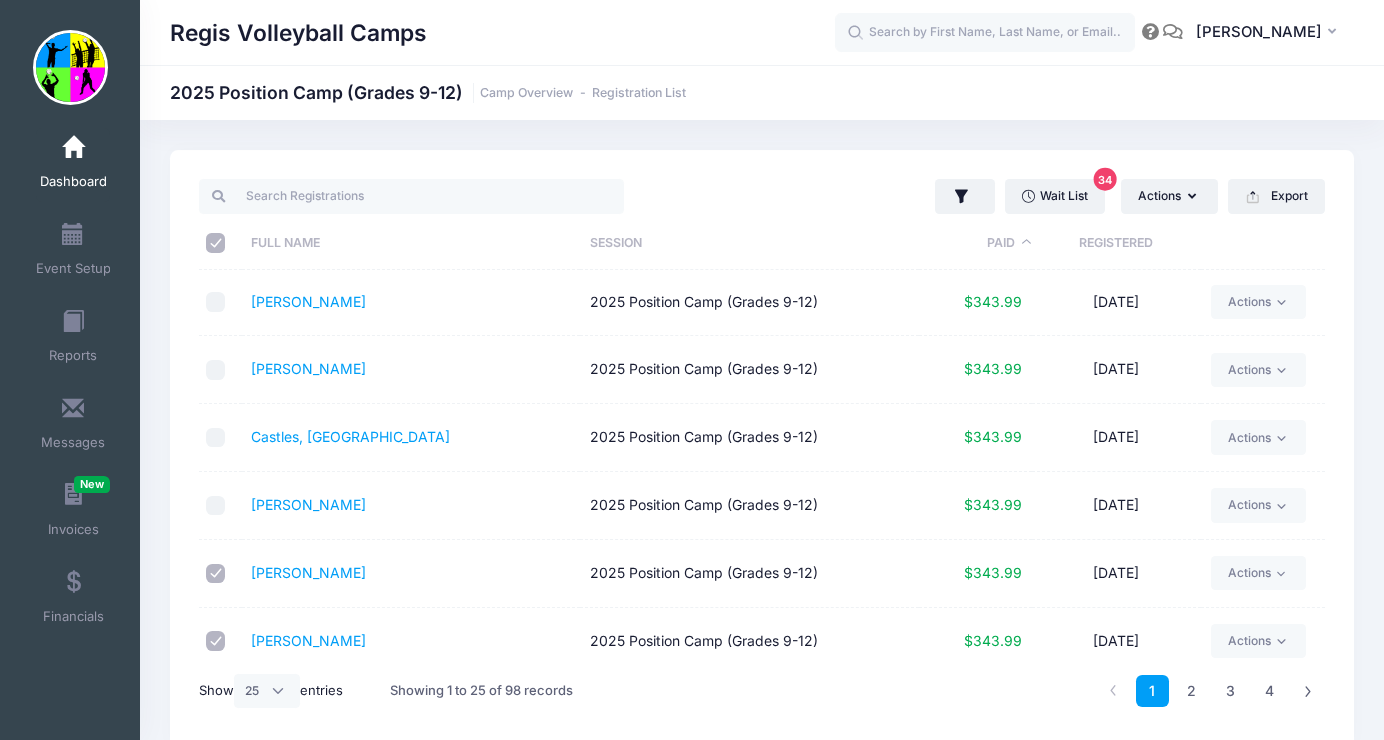 scroll, scrollTop: 1304, scrollLeft: 0, axis: vertical 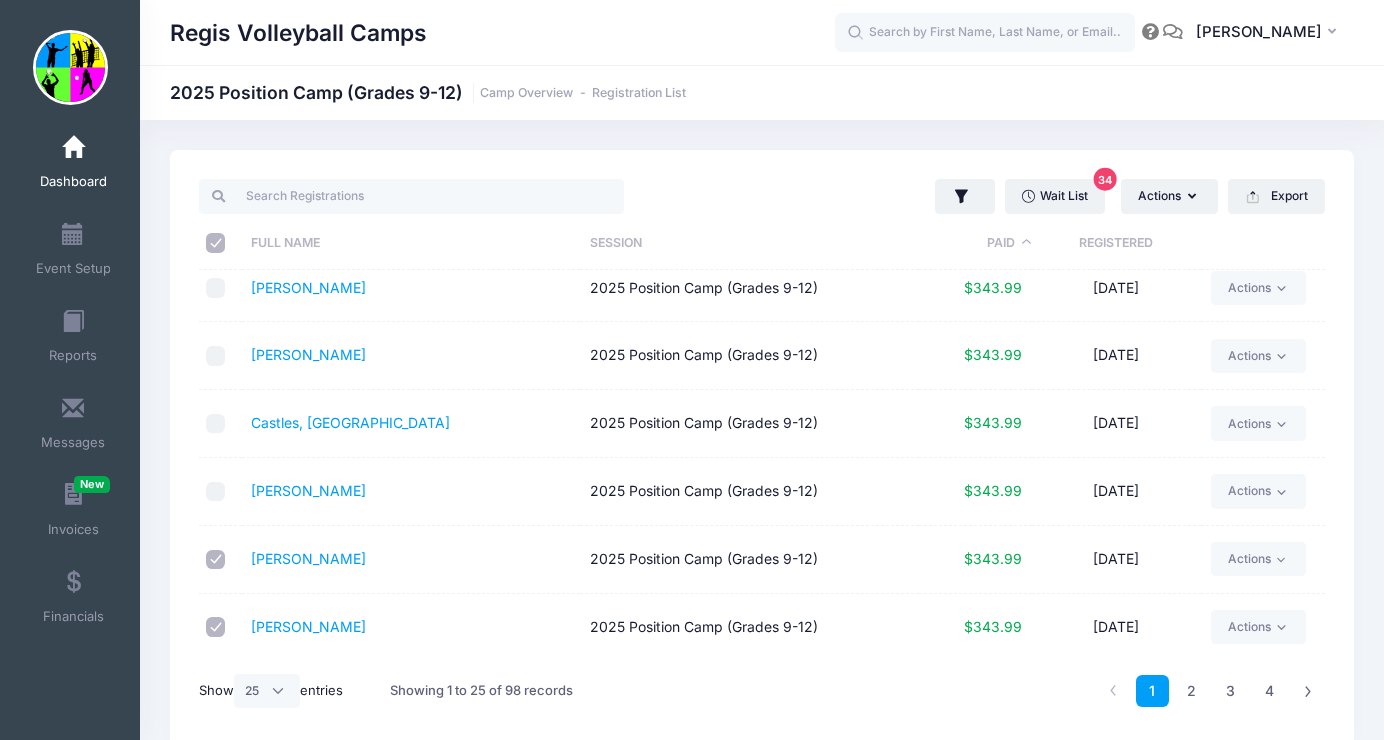 click at bounding box center (216, 560) 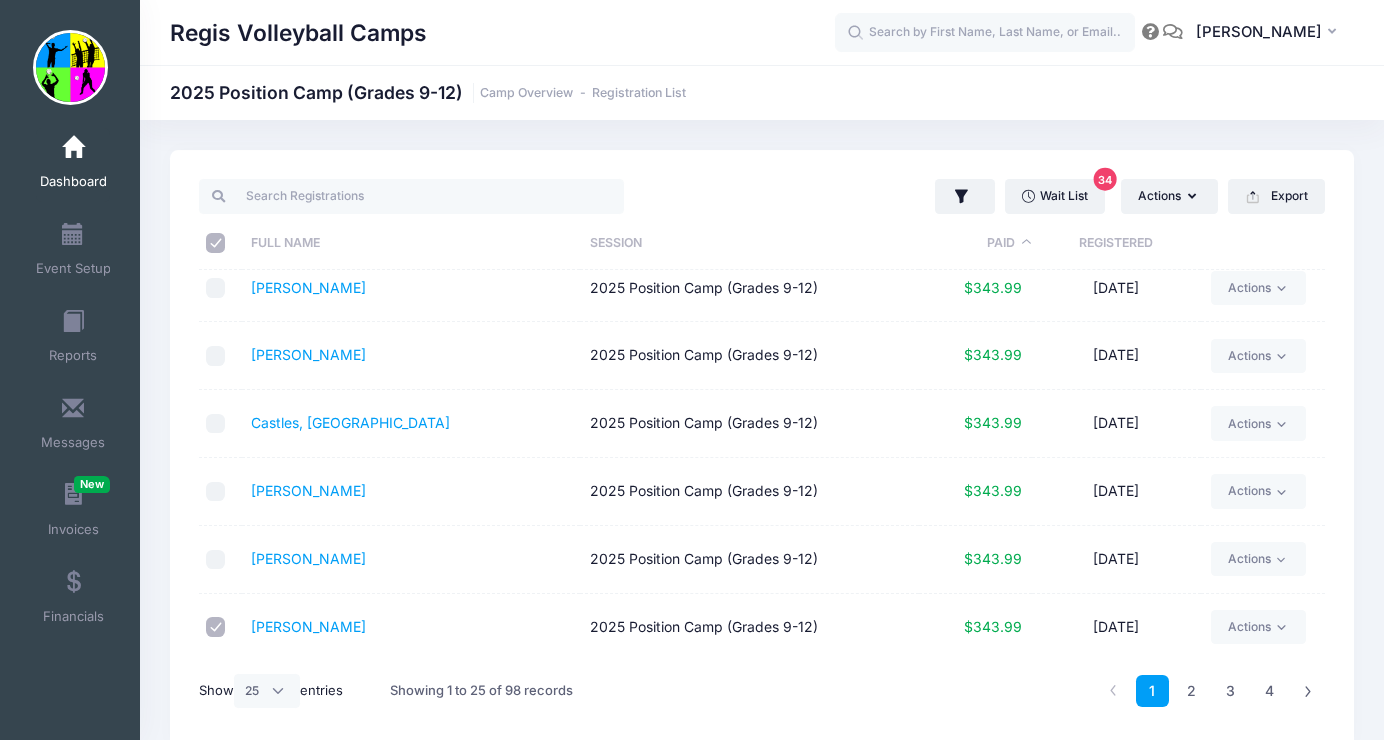click at bounding box center (216, 627) 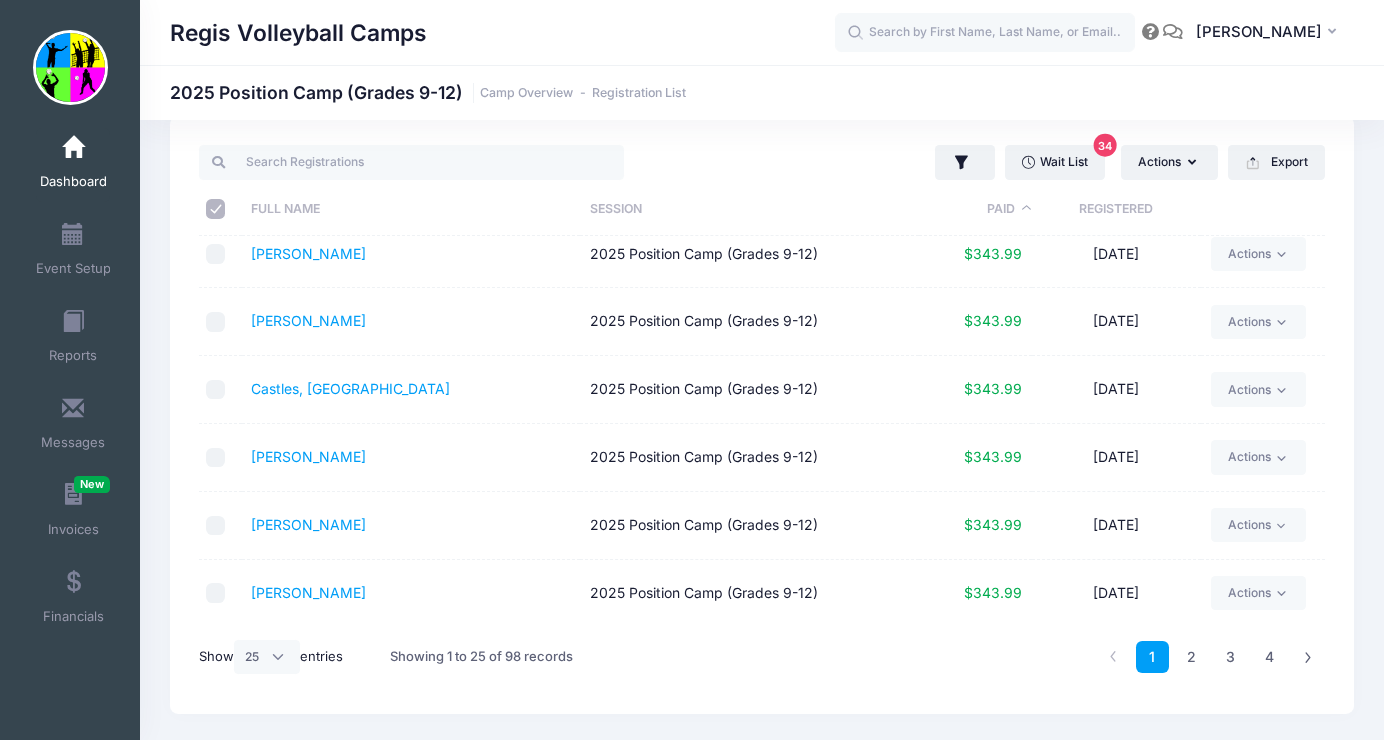 scroll, scrollTop: 35, scrollLeft: 0, axis: vertical 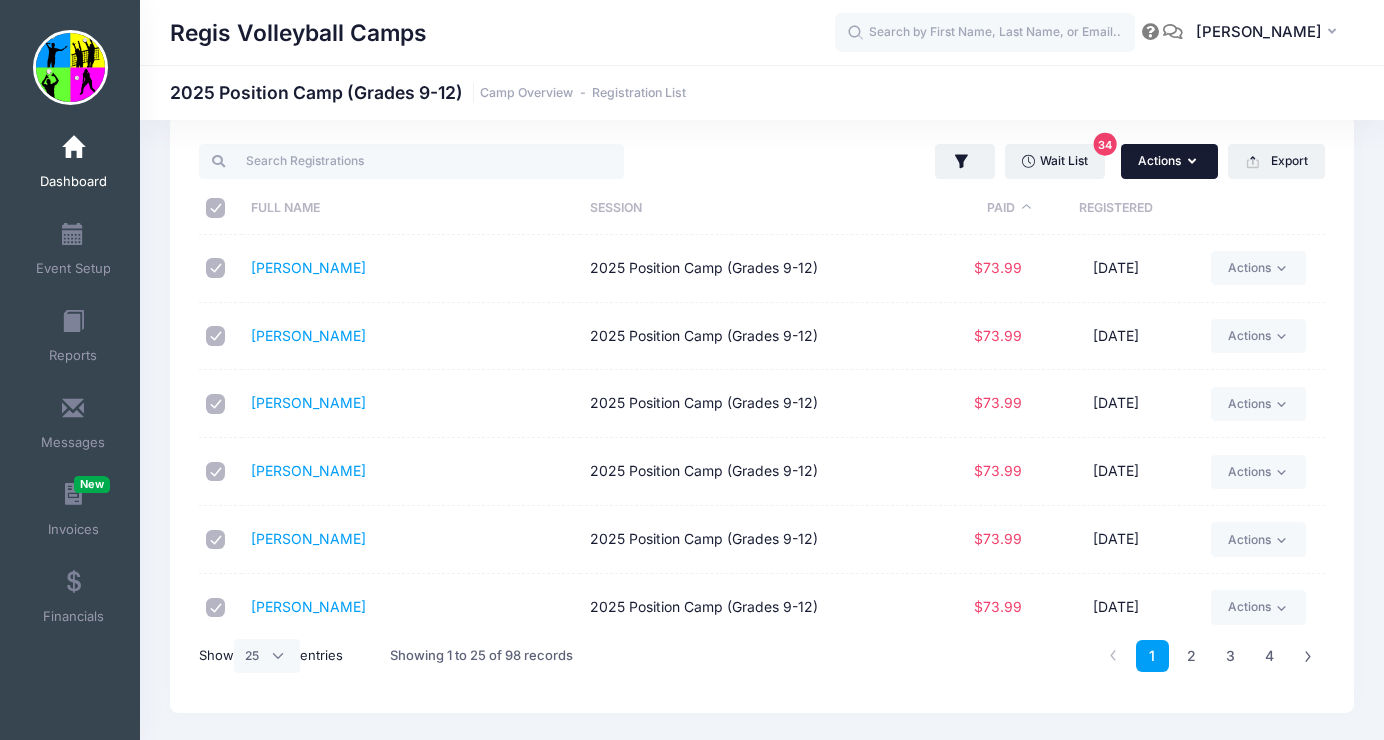 click on "Actions" at bounding box center (1169, 161) 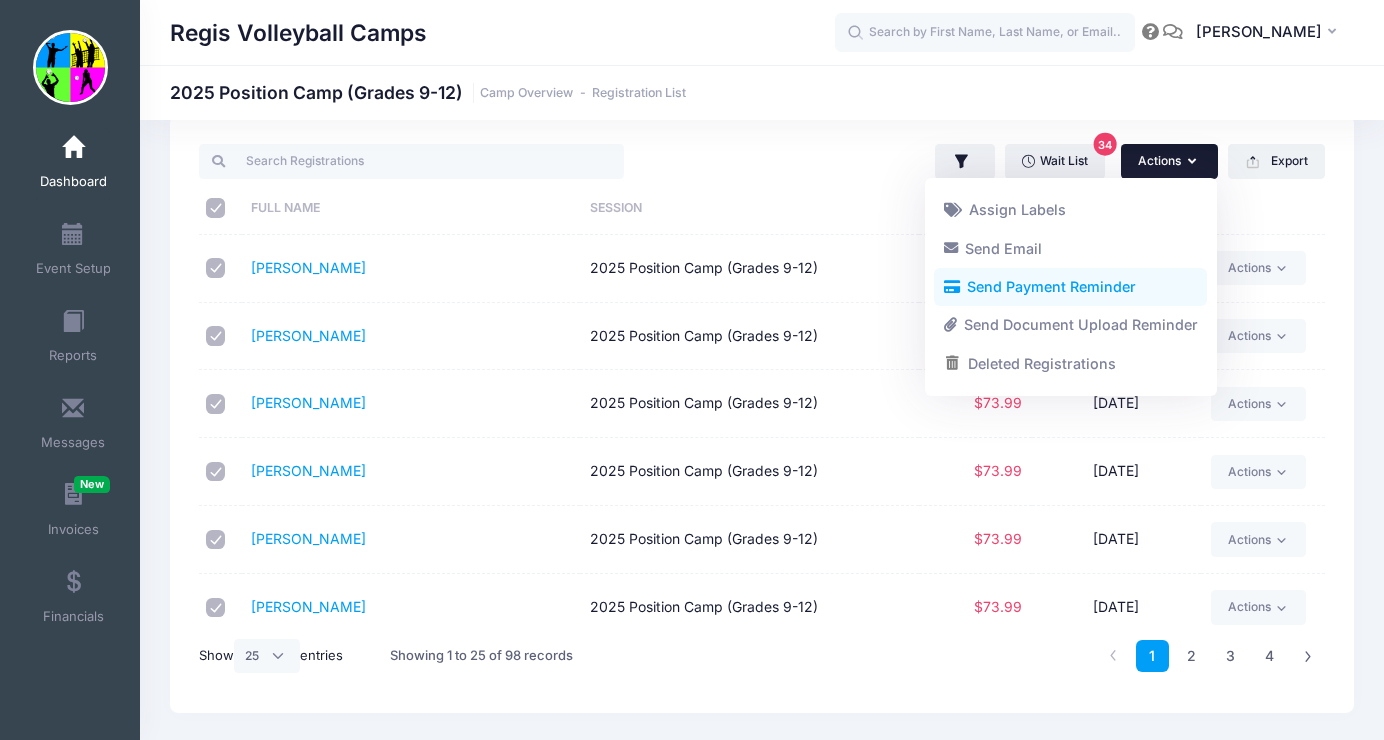 click on "Send Payment Reminder" at bounding box center (1070, 287) 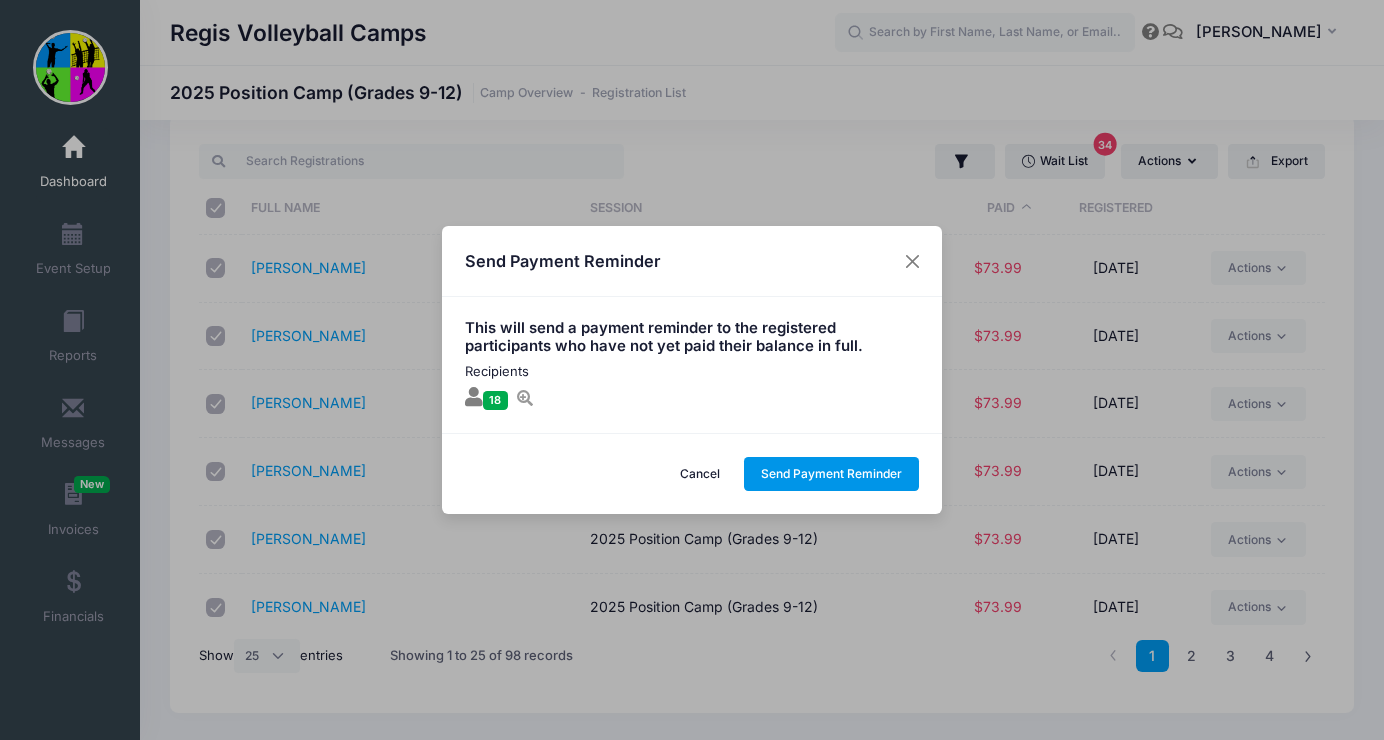 click on "Send Payment Reminder" at bounding box center [832, 474] 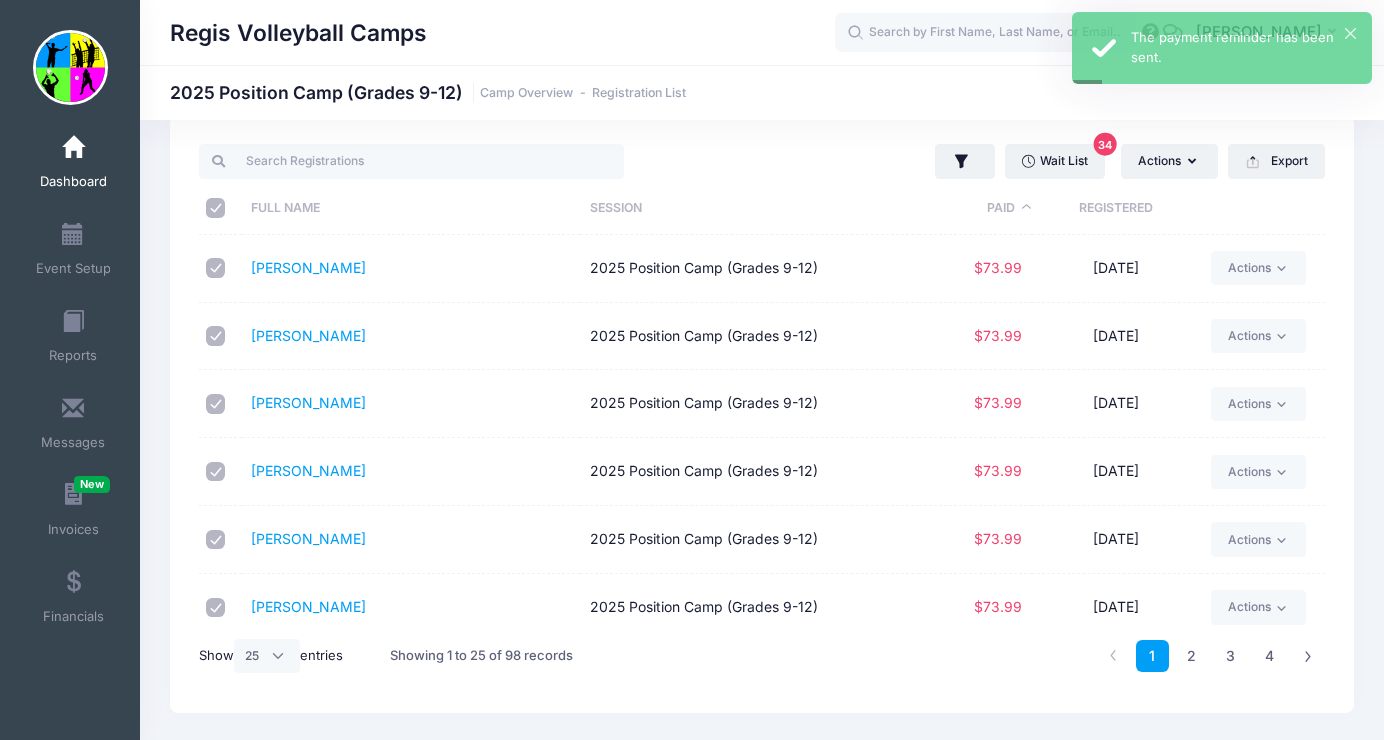 click at bounding box center (73, 148) 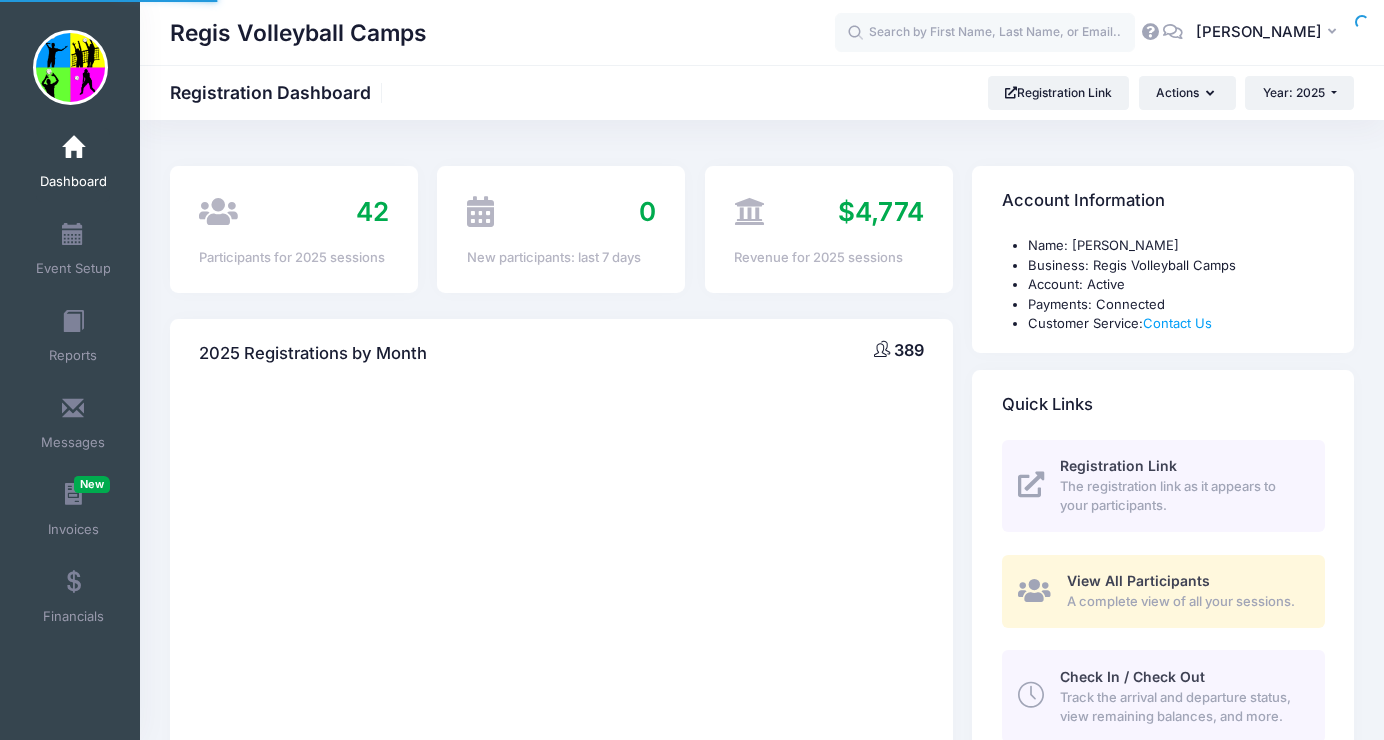 scroll, scrollTop: 0, scrollLeft: 0, axis: both 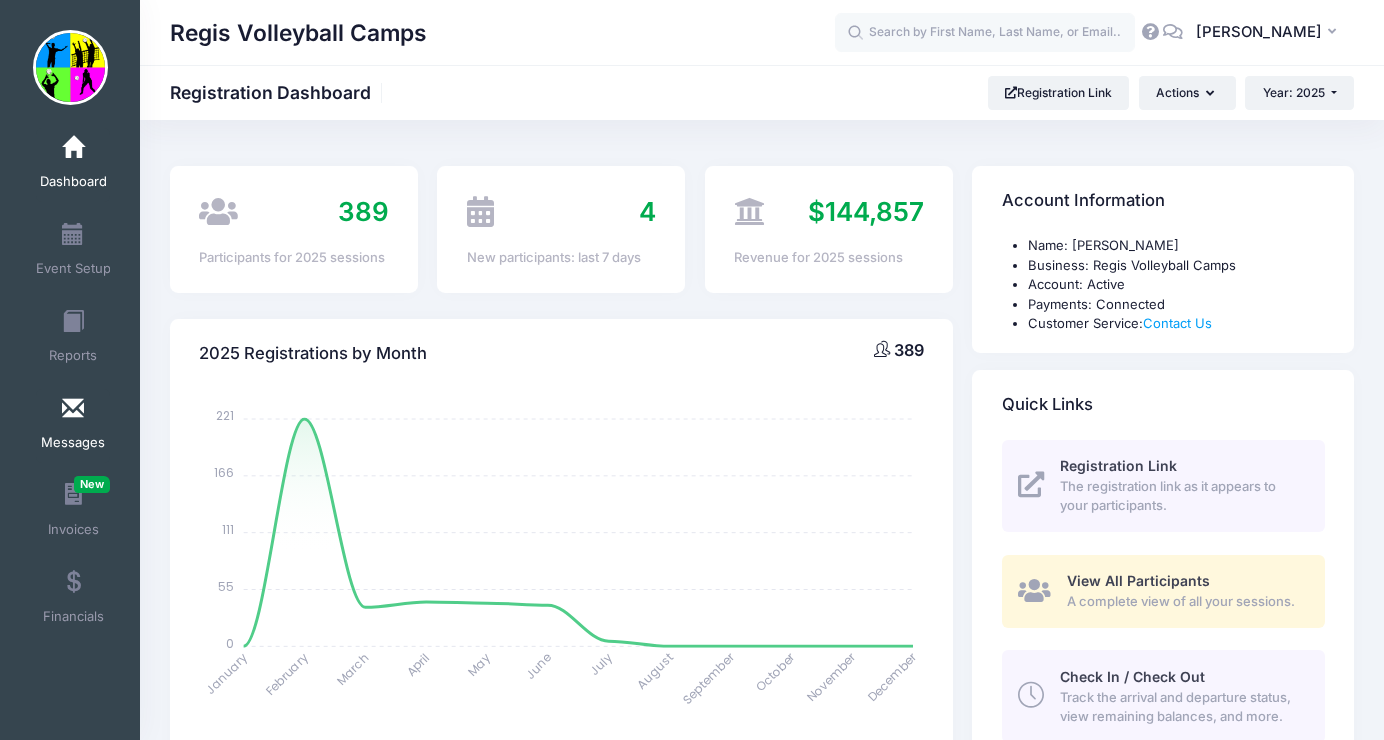 click at bounding box center [73, 409] 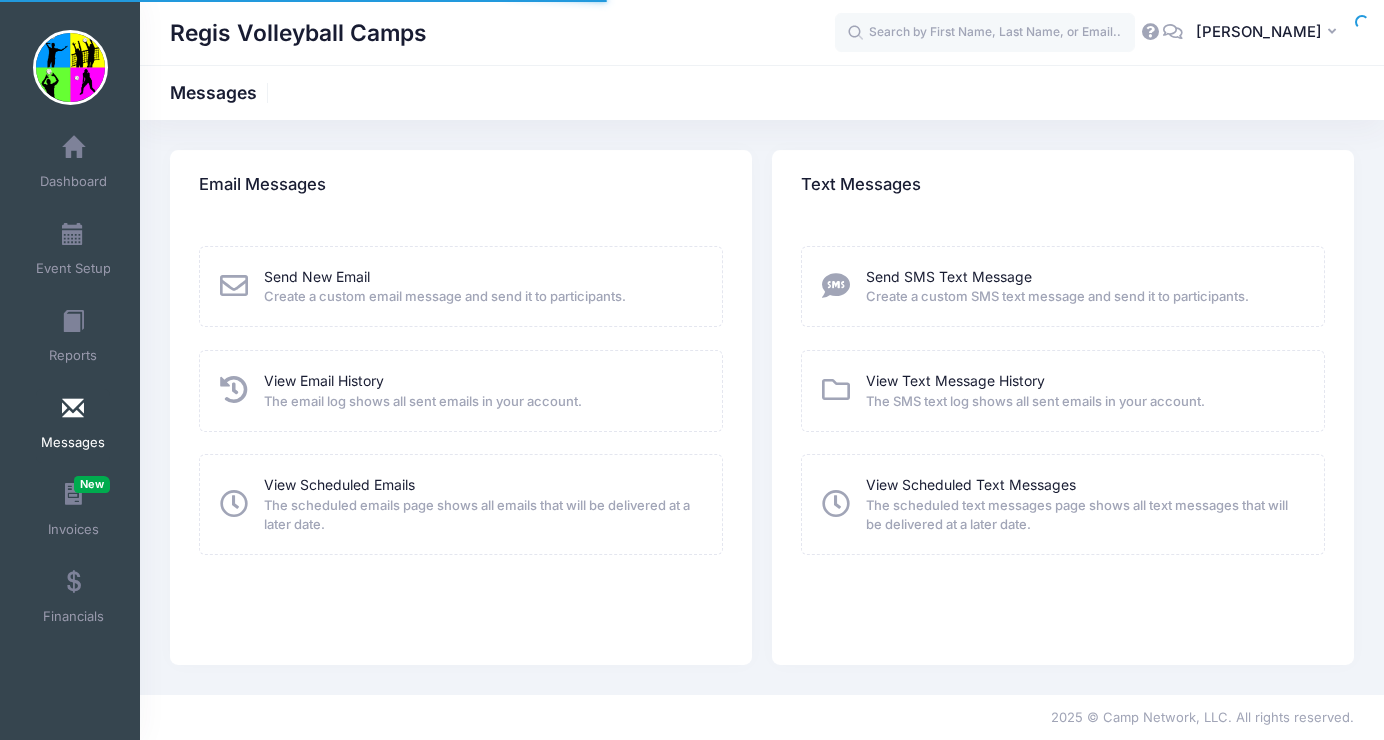 scroll, scrollTop: 0, scrollLeft: 0, axis: both 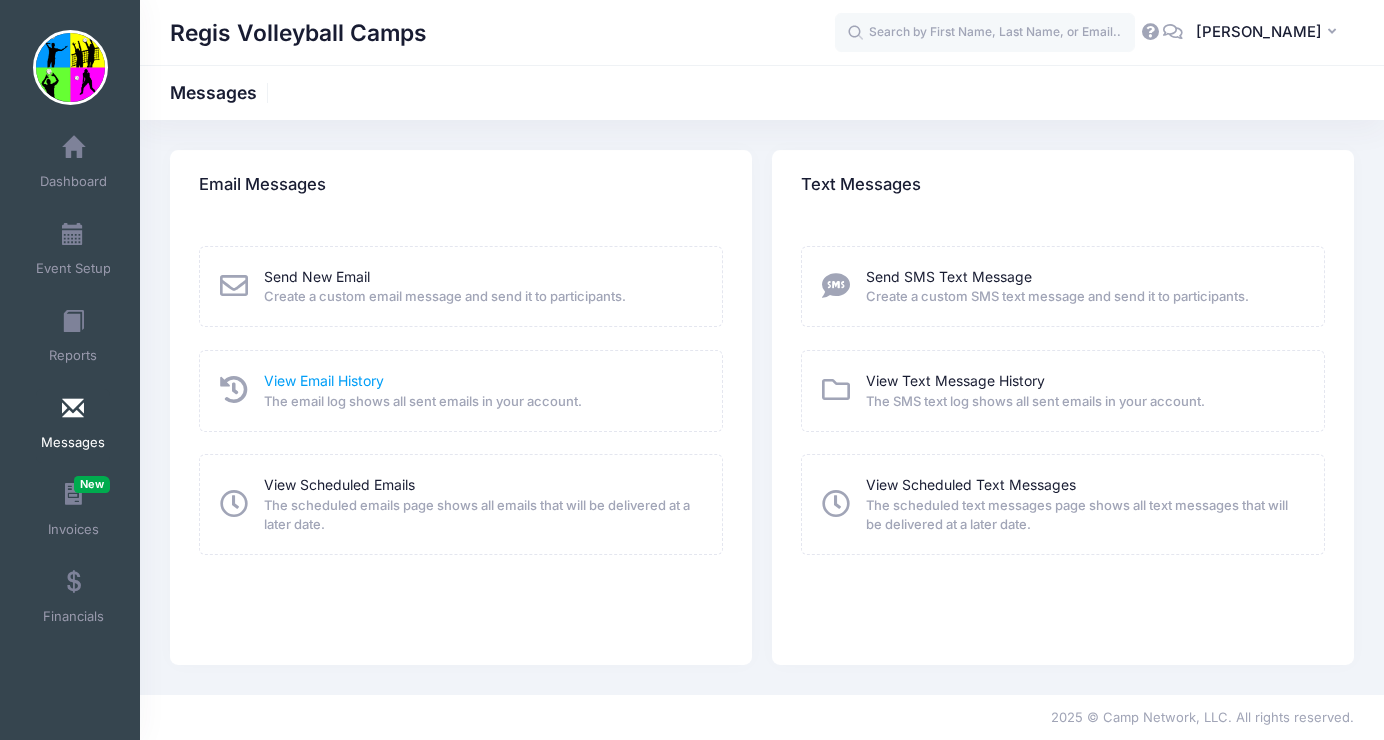 click on "View Email History" at bounding box center [324, 380] 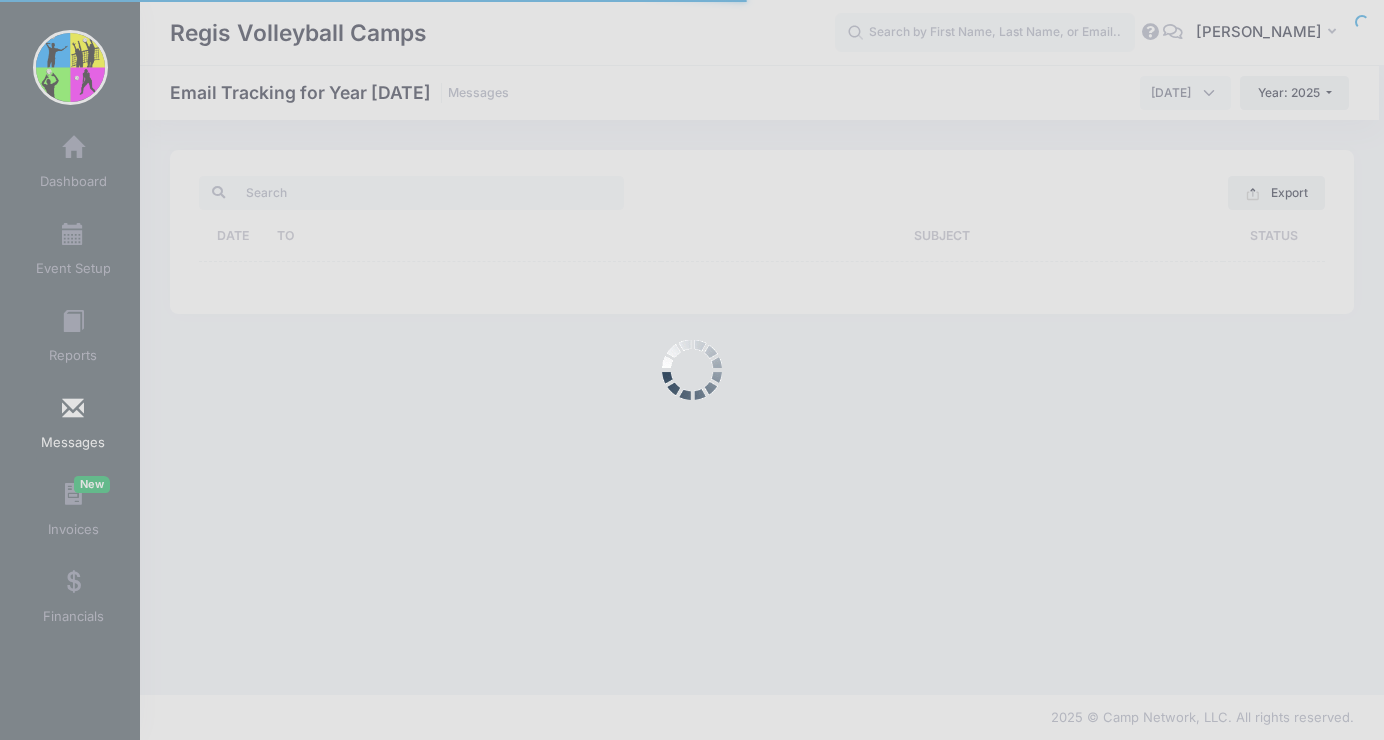 scroll, scrollTop: 0, scrollLeft: 0, axis: both 